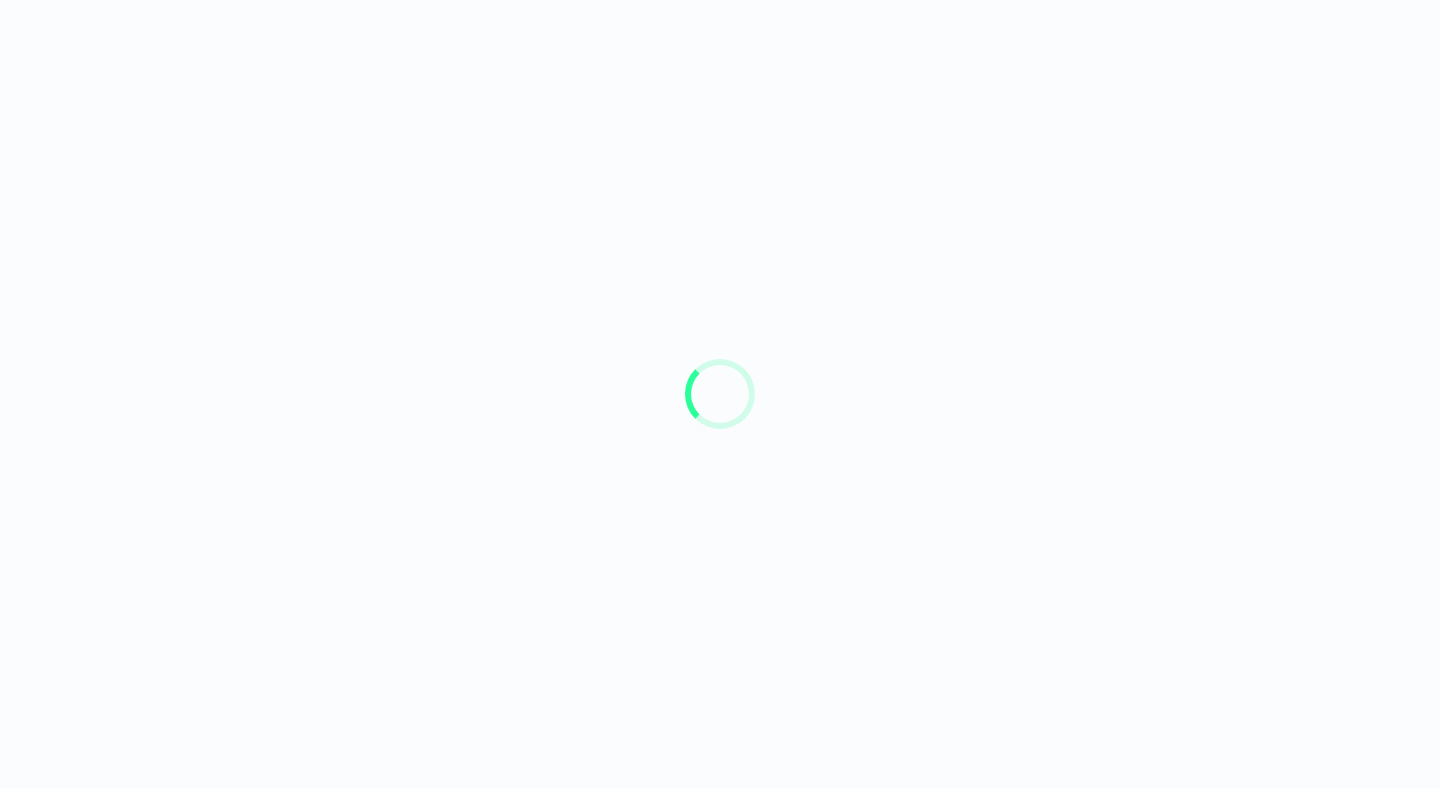scroll, scrollTop: 0, scrollLeft: 0, axis: both 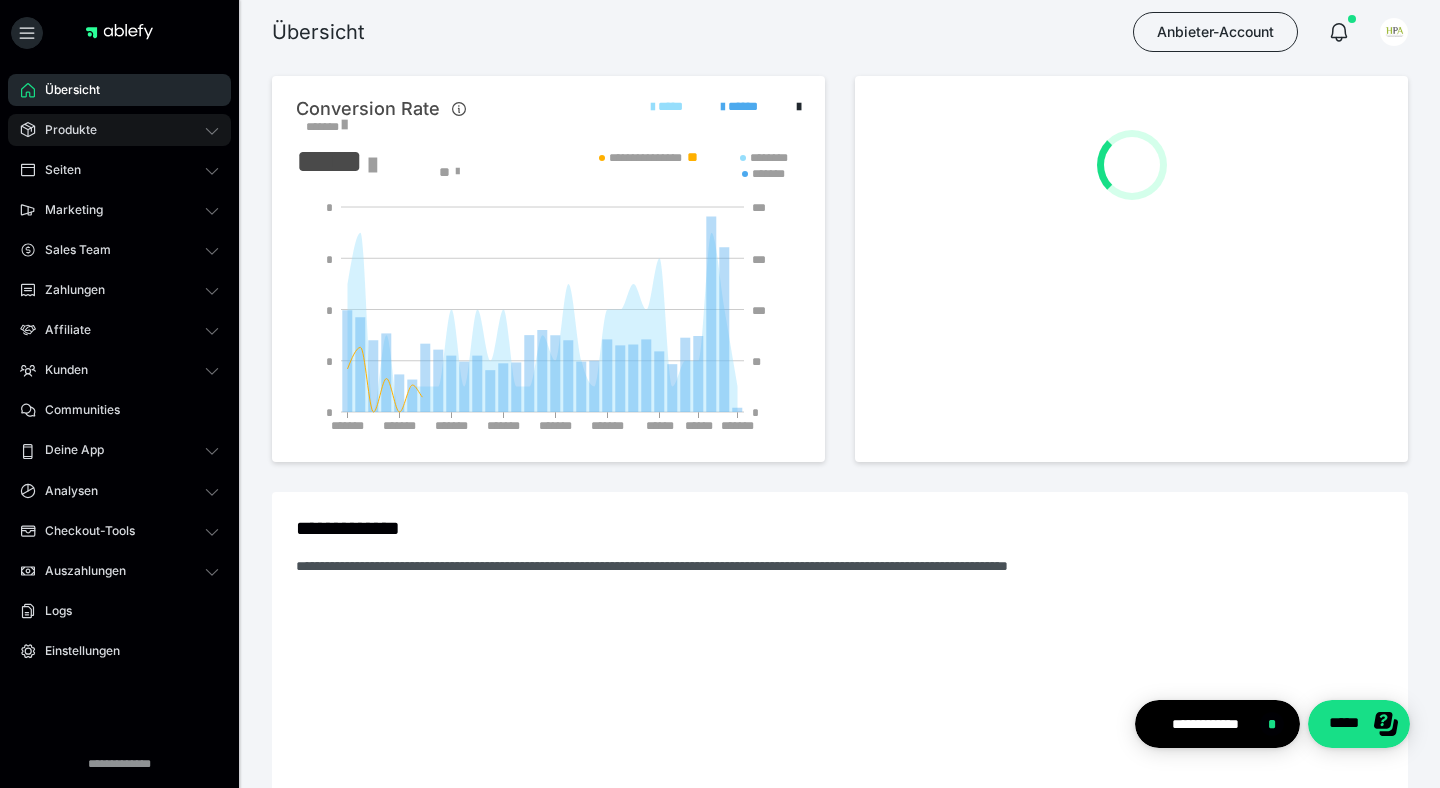 click on "Produkte" at bounding box center (119, 130) 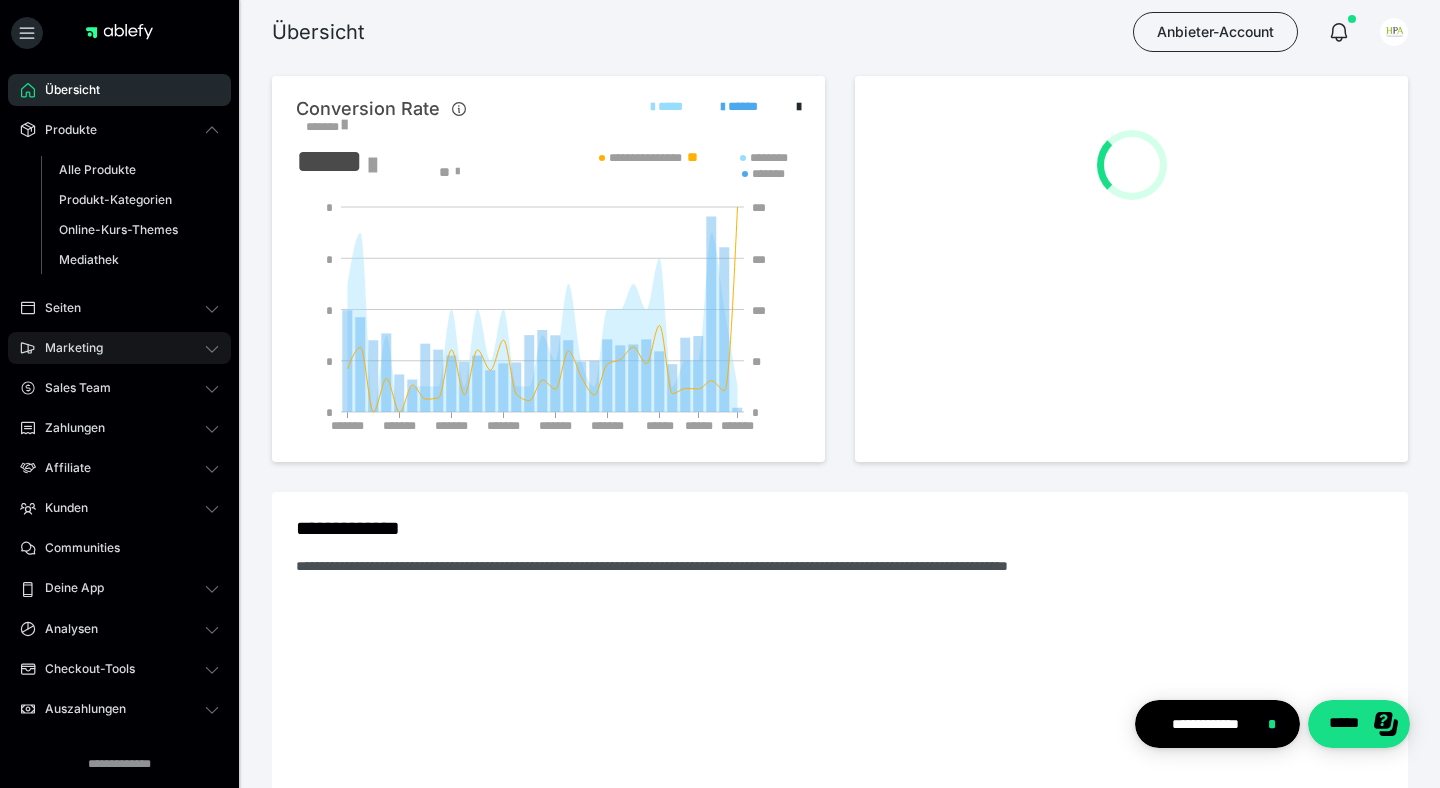 click on "Marketing" at bounding box center (119, 348) 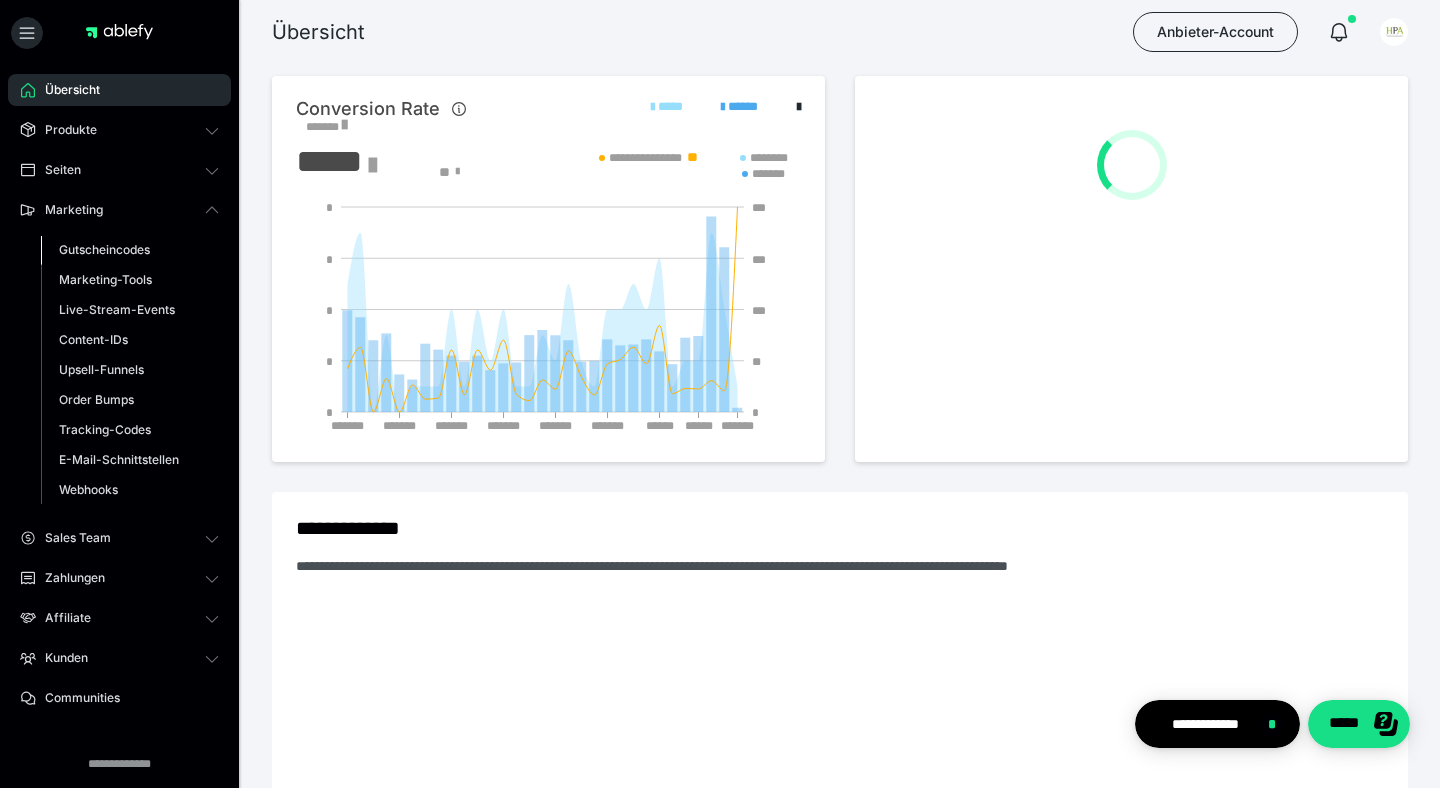 click on "Gutscheincodes" at bounding box center [130, 250] 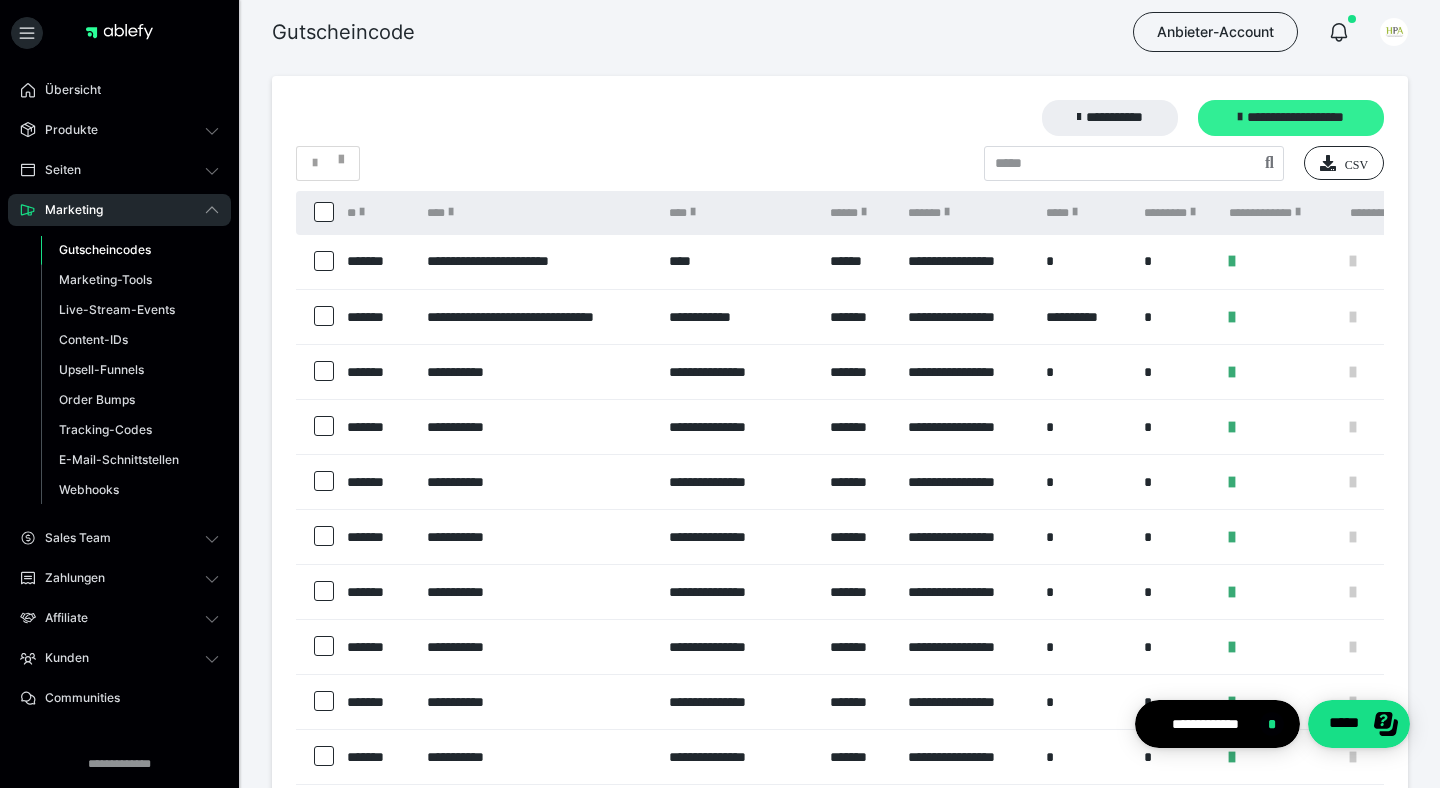 click on "**********" at bounding box center (1291, 118) 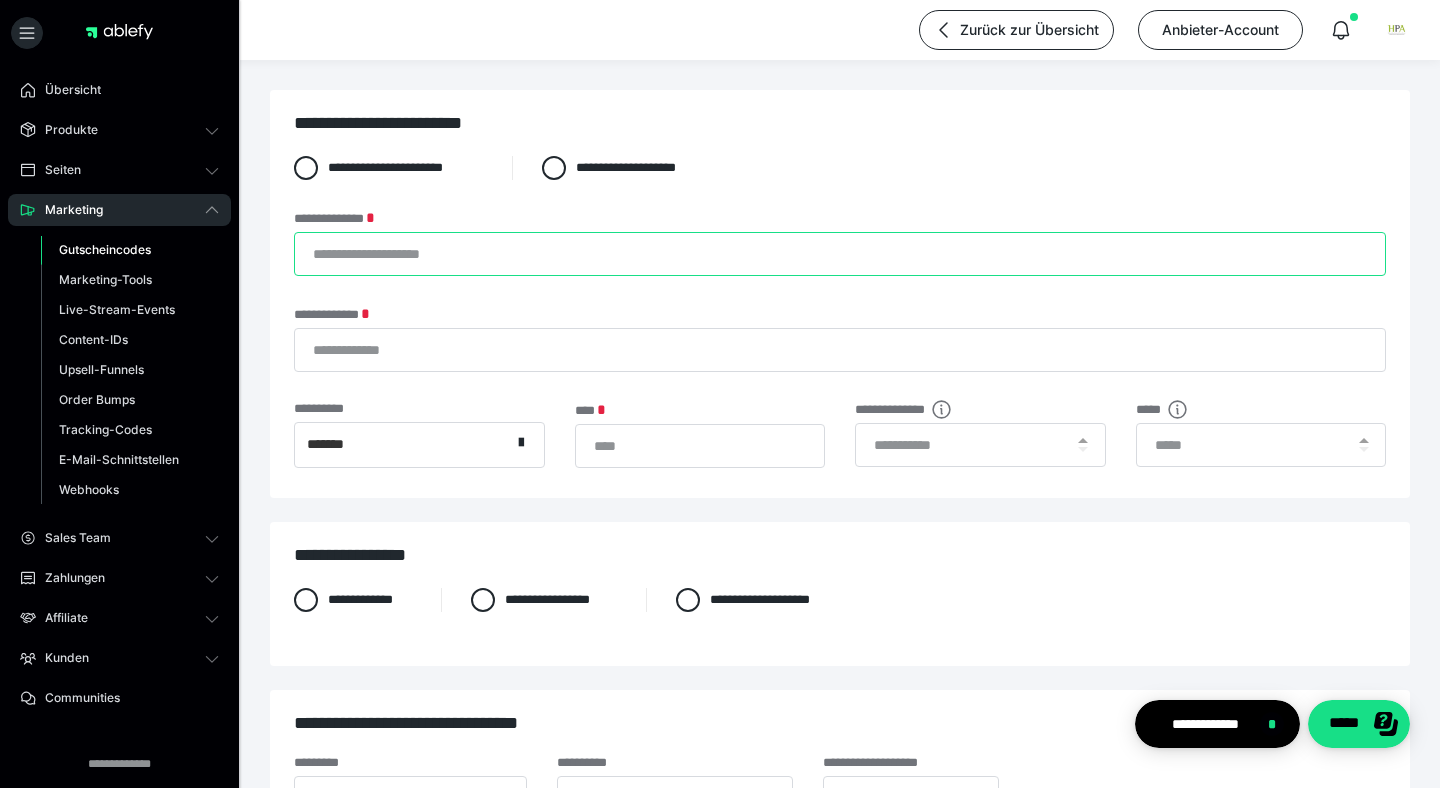 click on "**********" at bounding box center (840, 254) 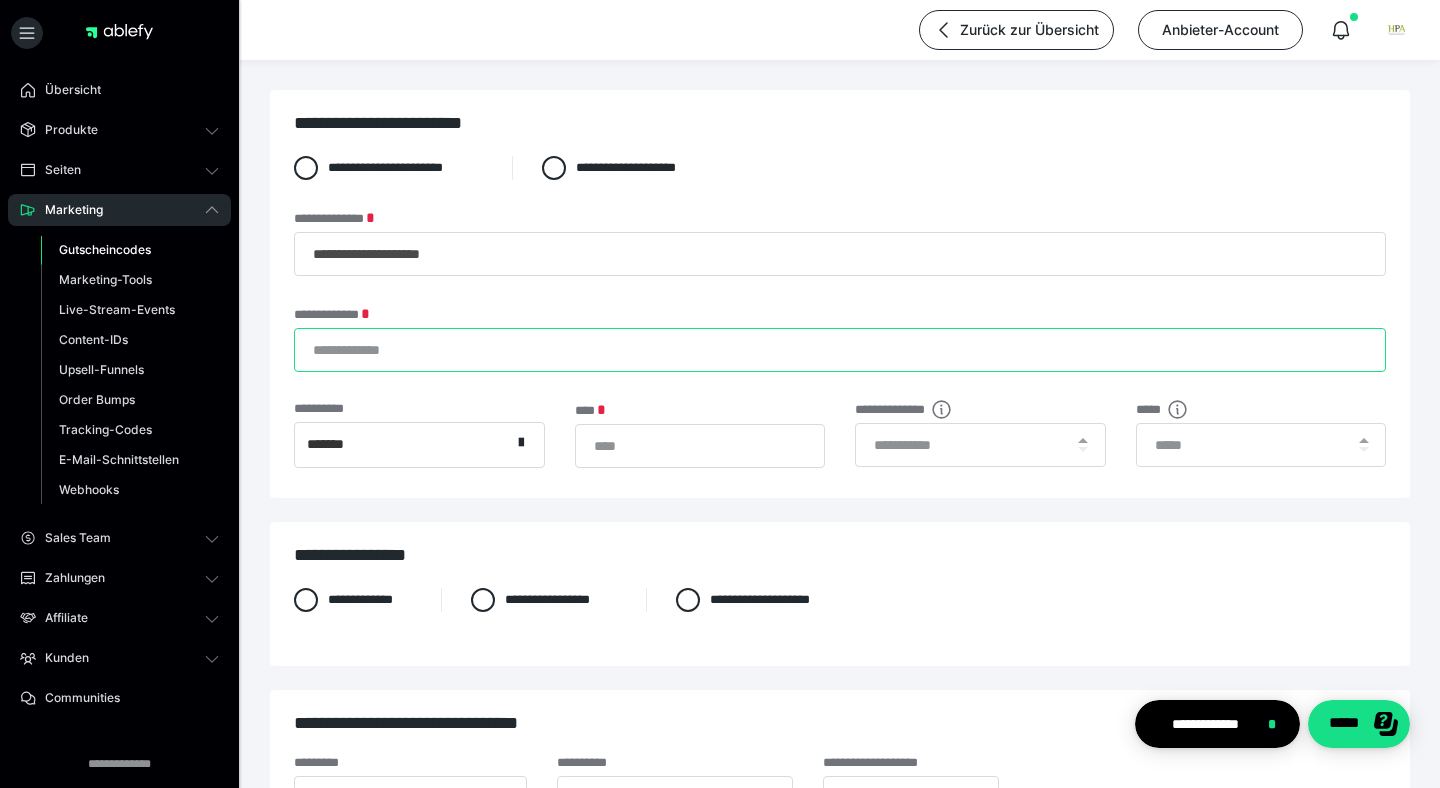 type on "**********" 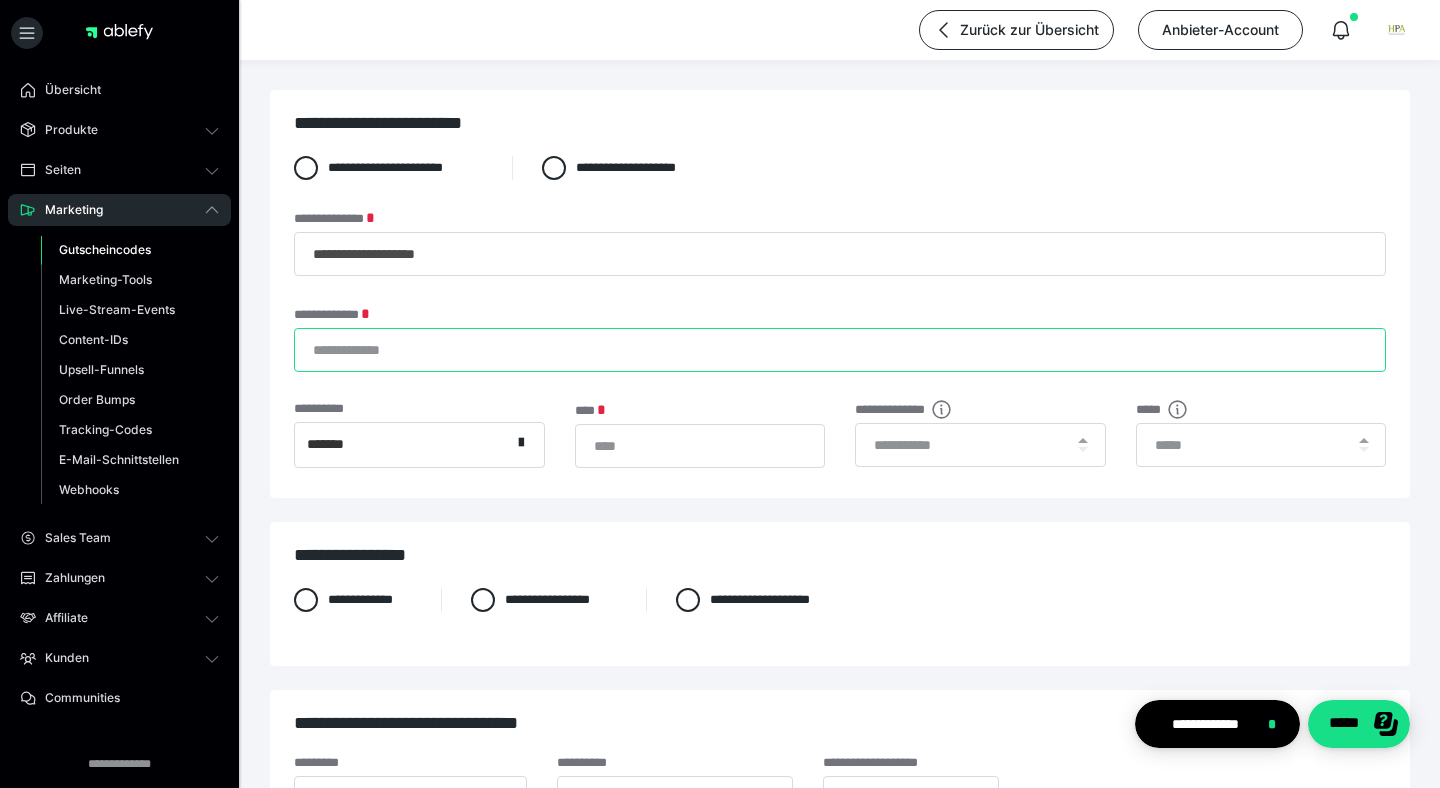 click on "**********" at bounding box center [840, 350] 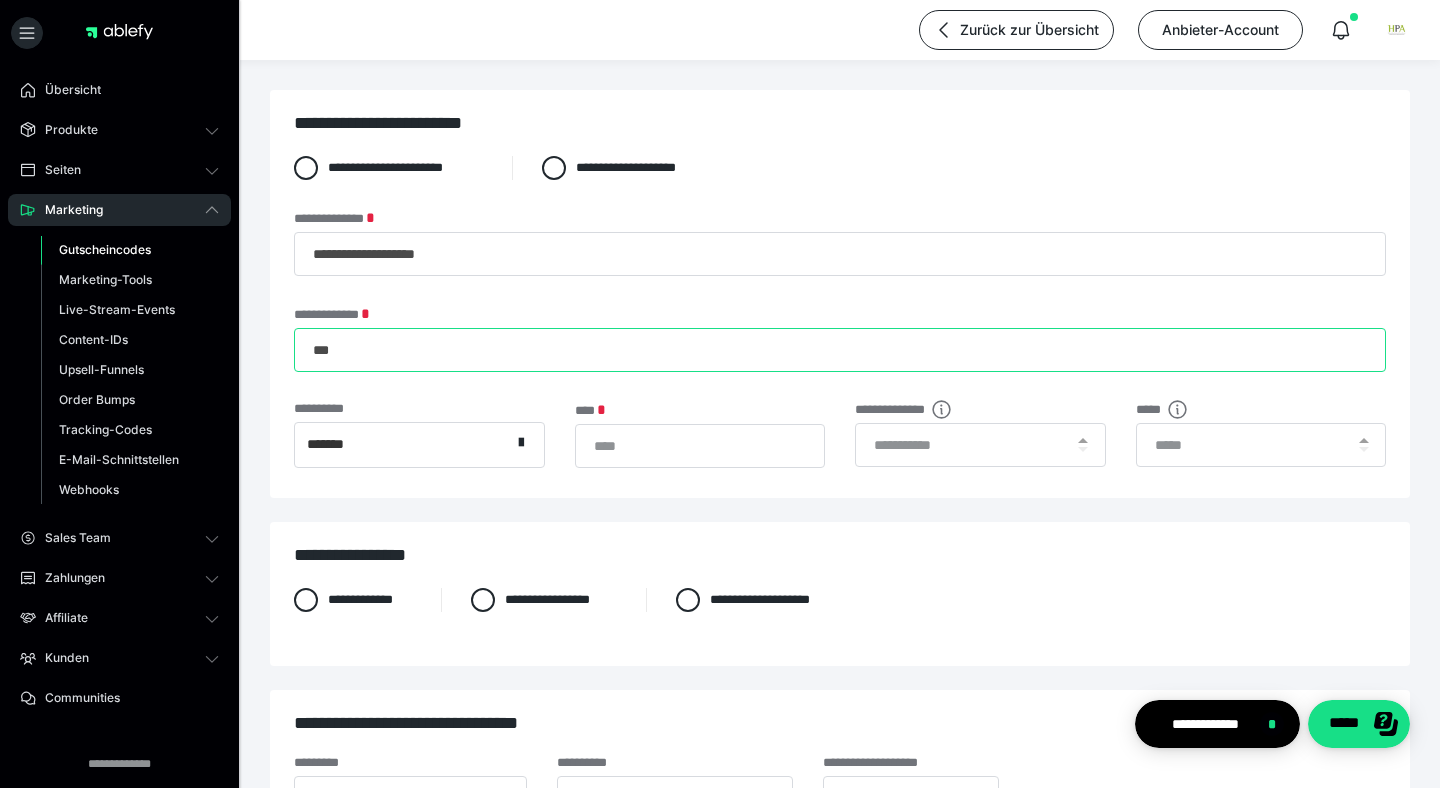 click on "***" at bounding box center (840, 350) 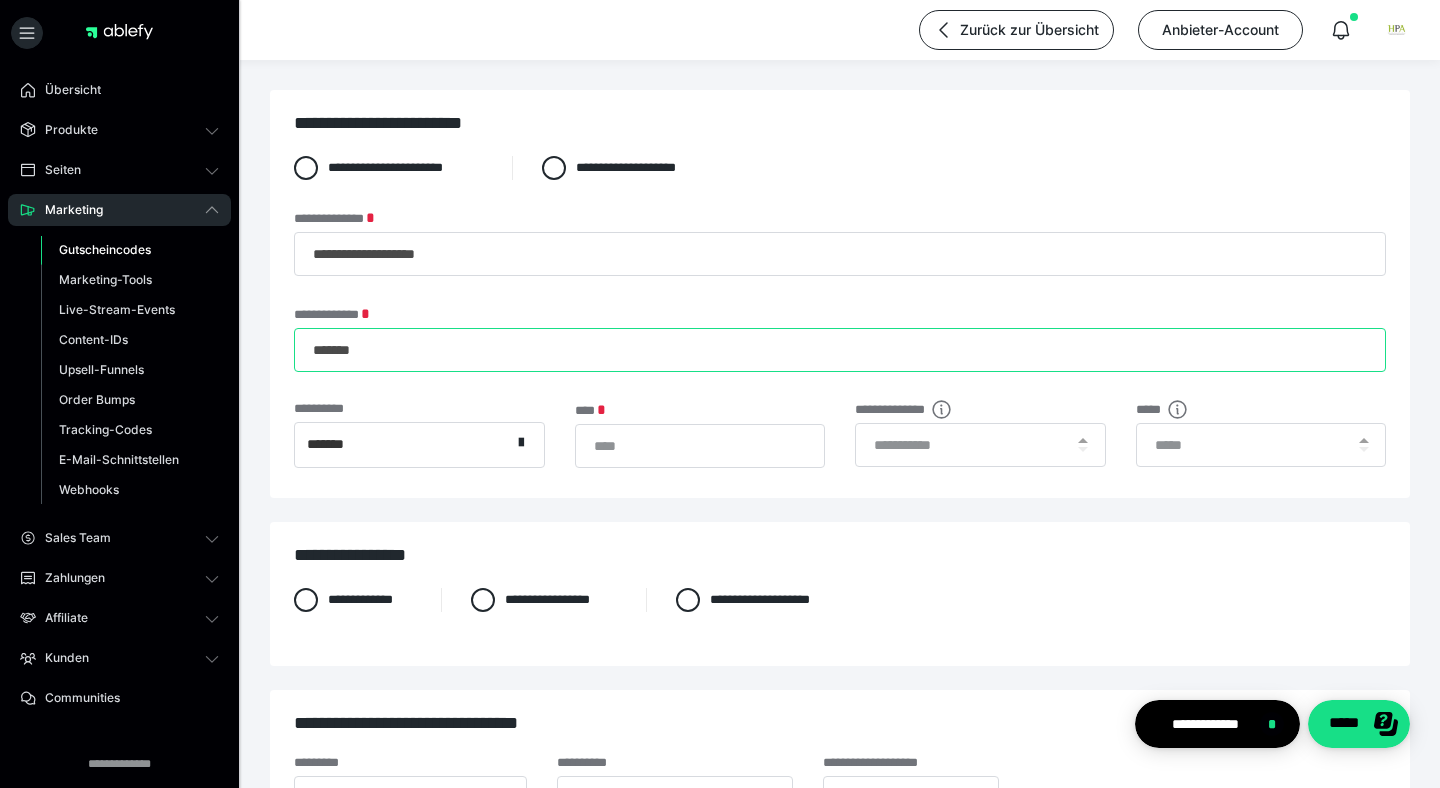 type on "*******" 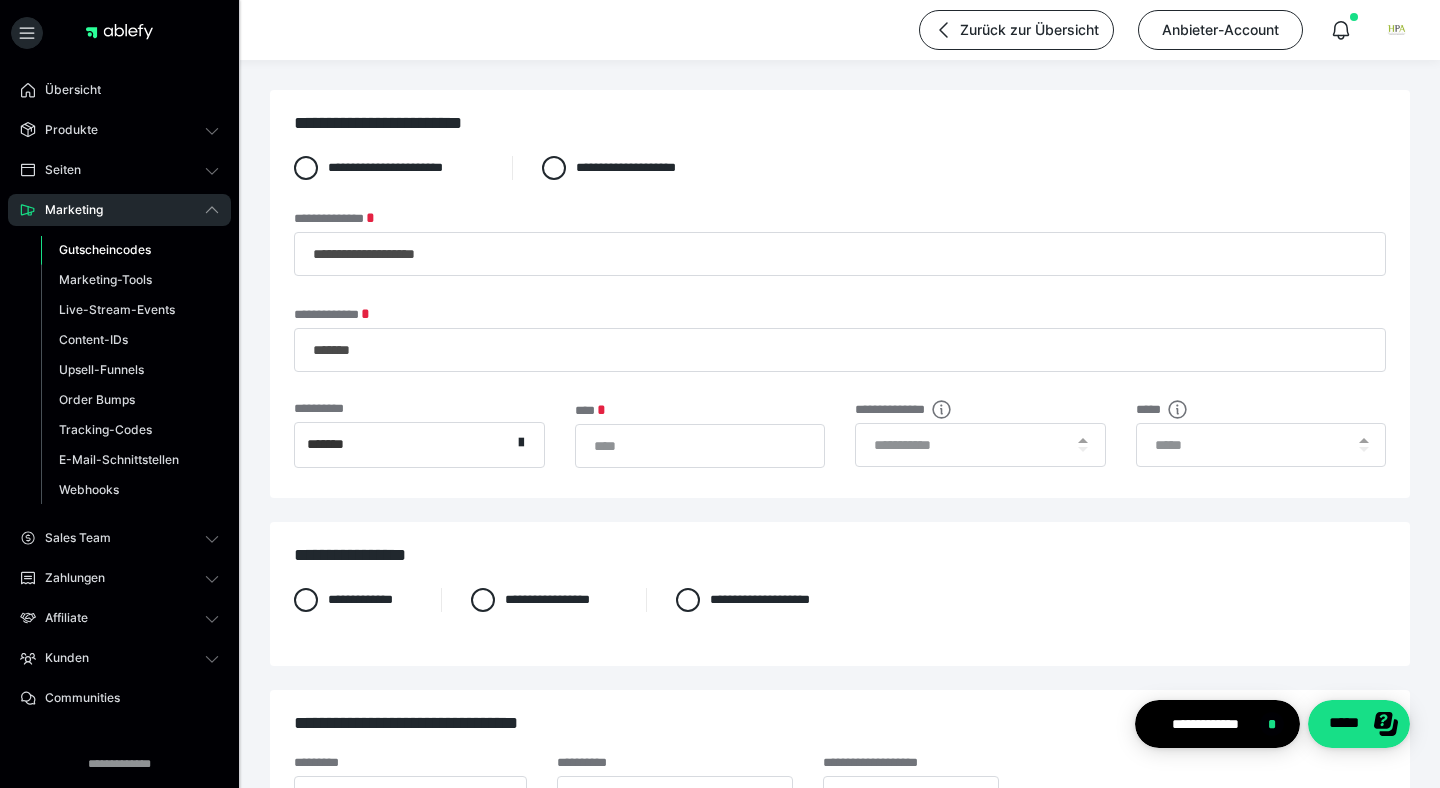 click on "*******" at bounding box center (403, 445) 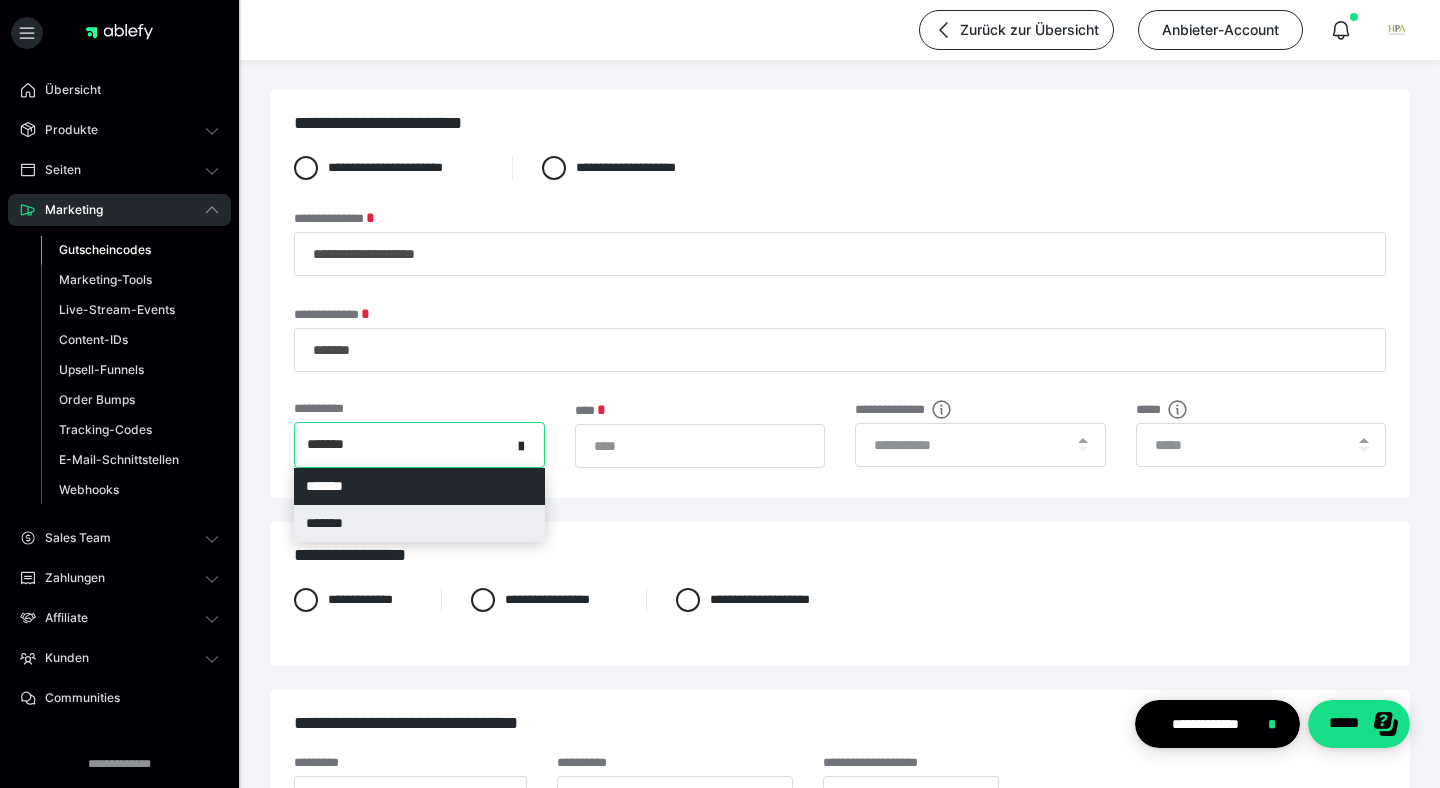 click on "*******" at bounding box center [419, 523] 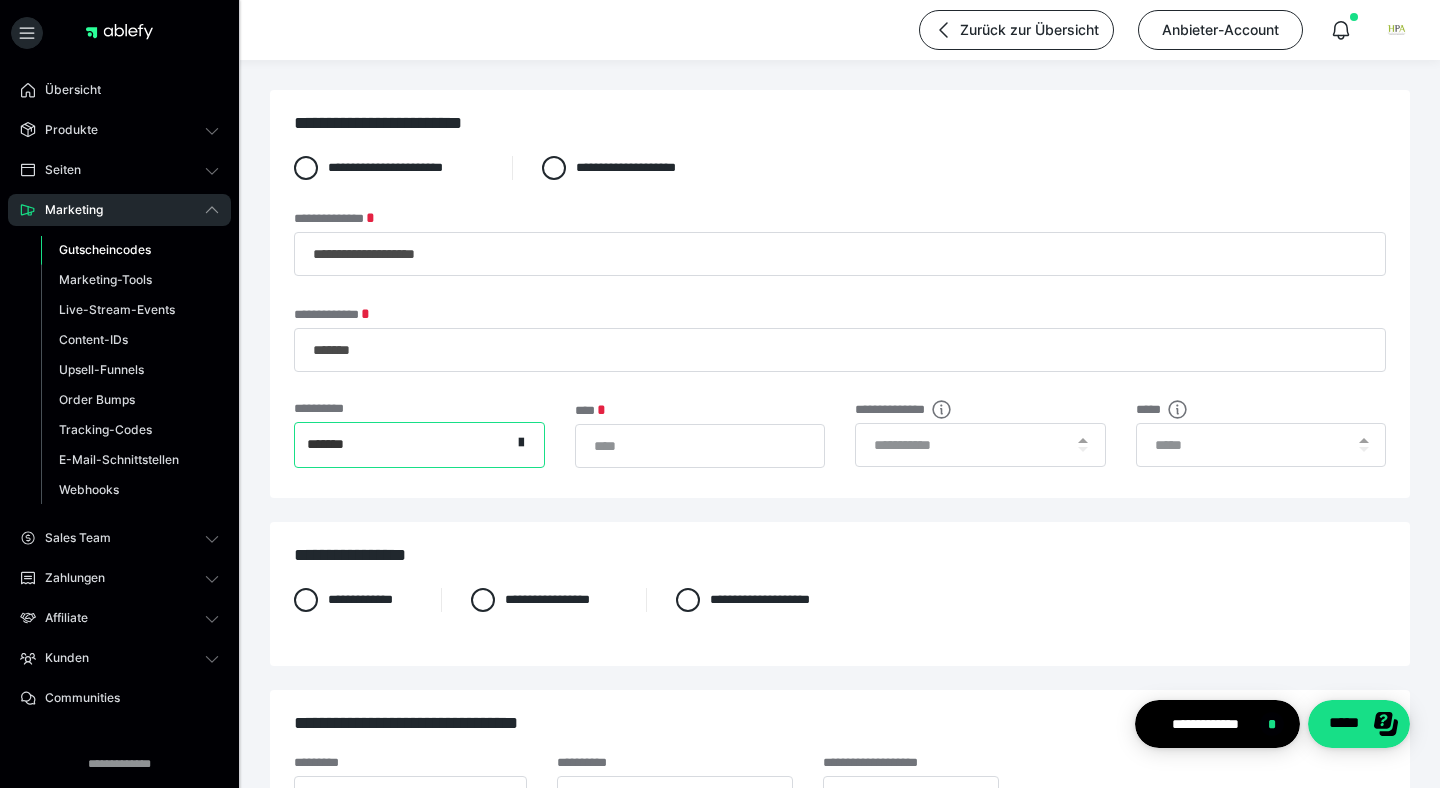 click on "*******" at bounding box center (403, 445) 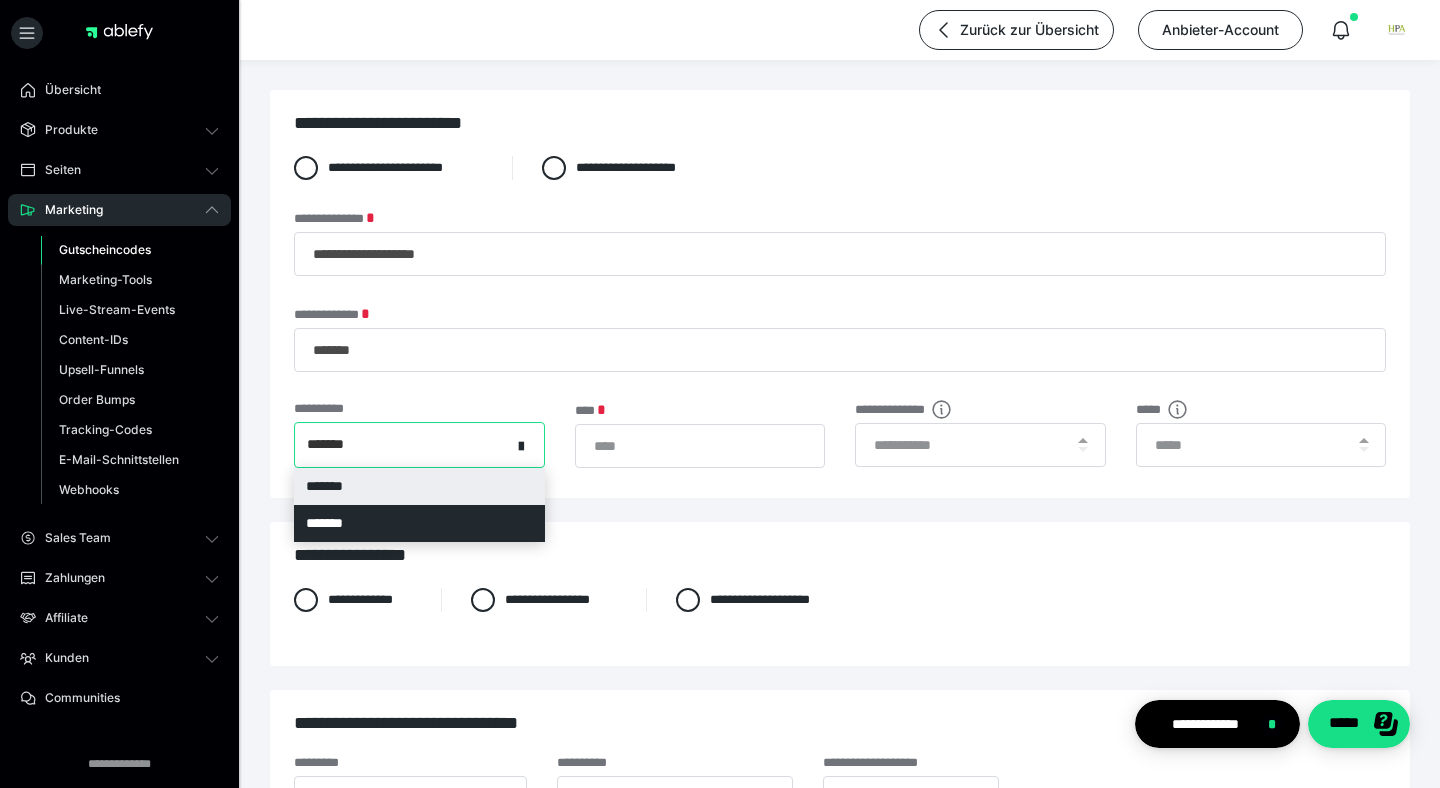 click on "*******" at bounding box center [419, 486] 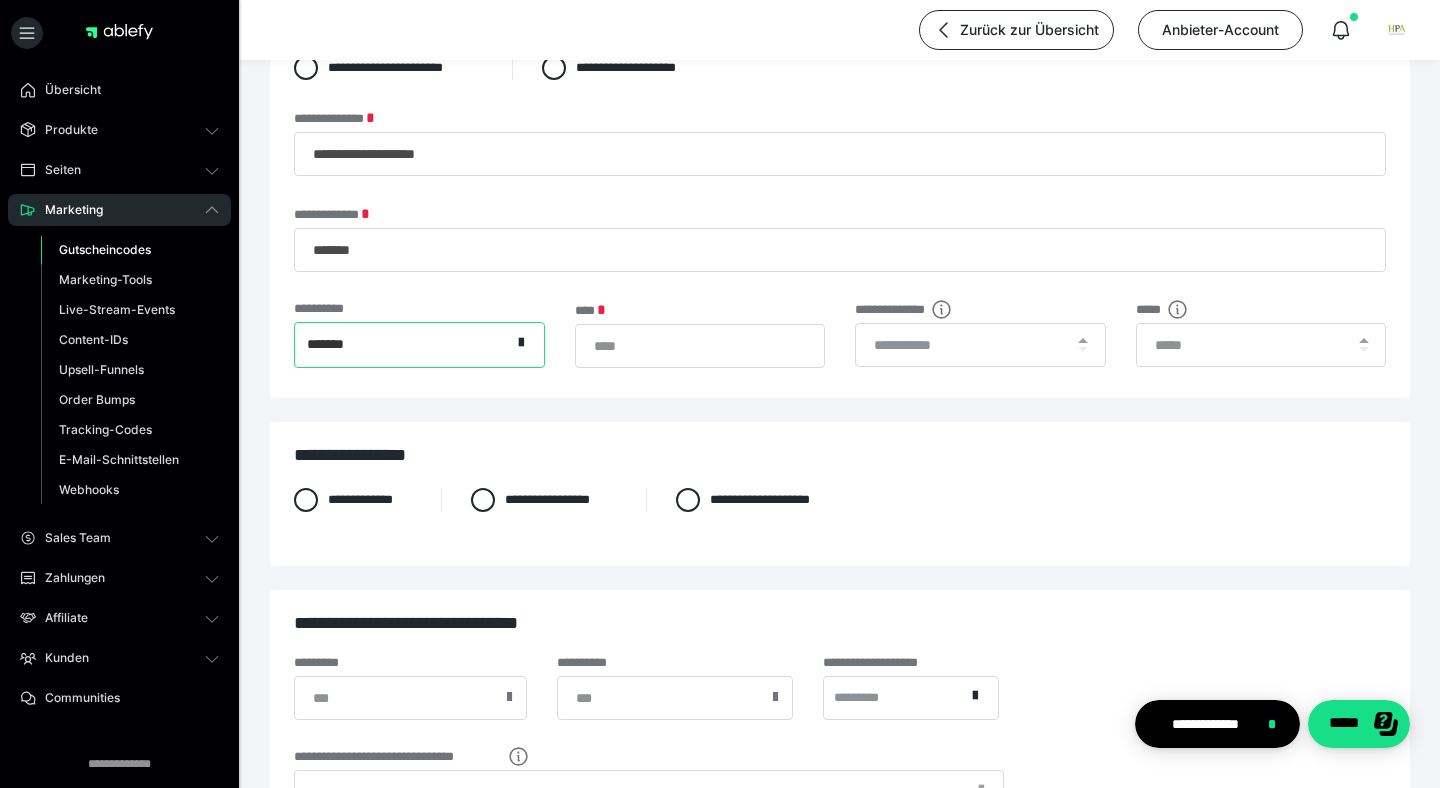 scroll, scrollTop: 269, scrollLeft: 0, axis: vertical 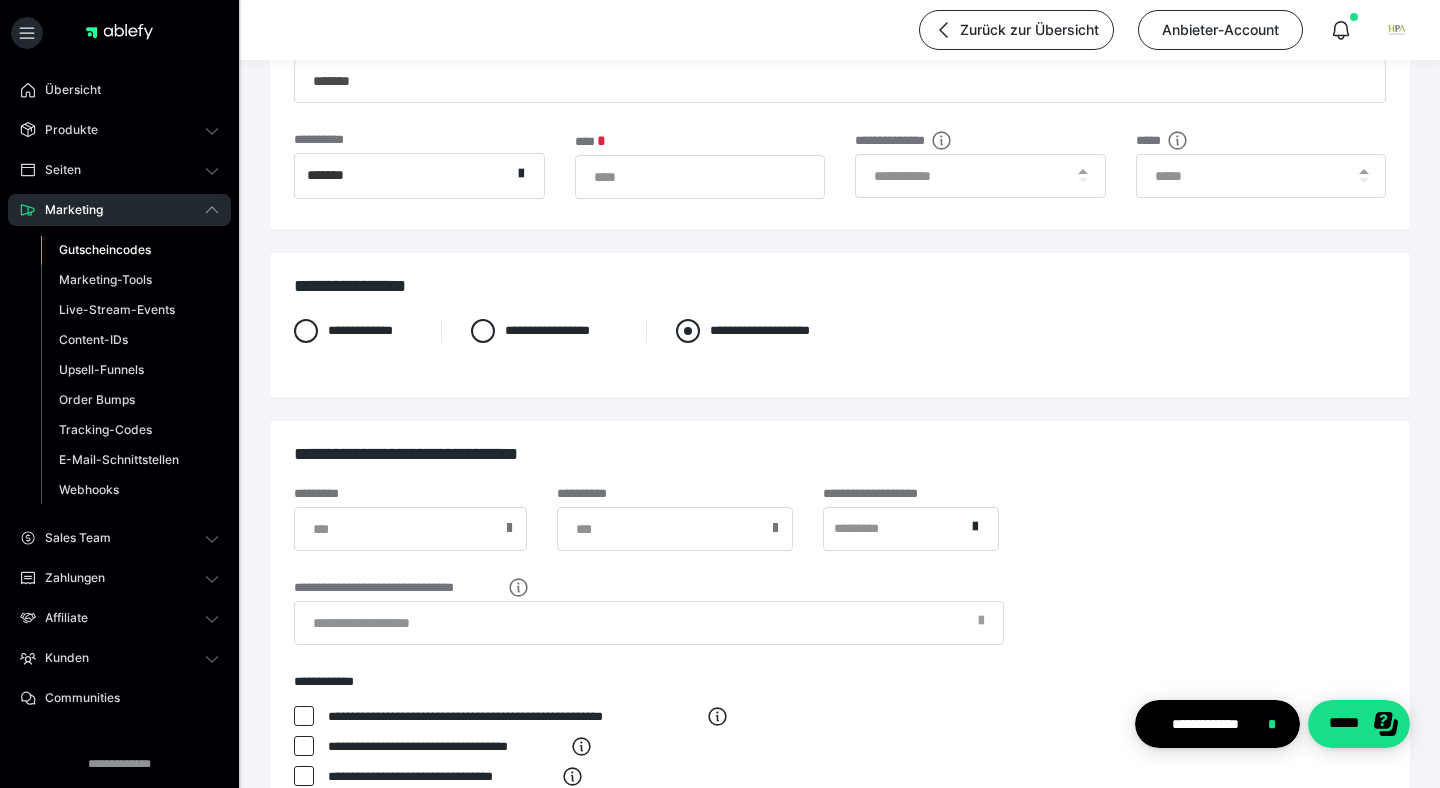 click at bounding box center [688, 331] 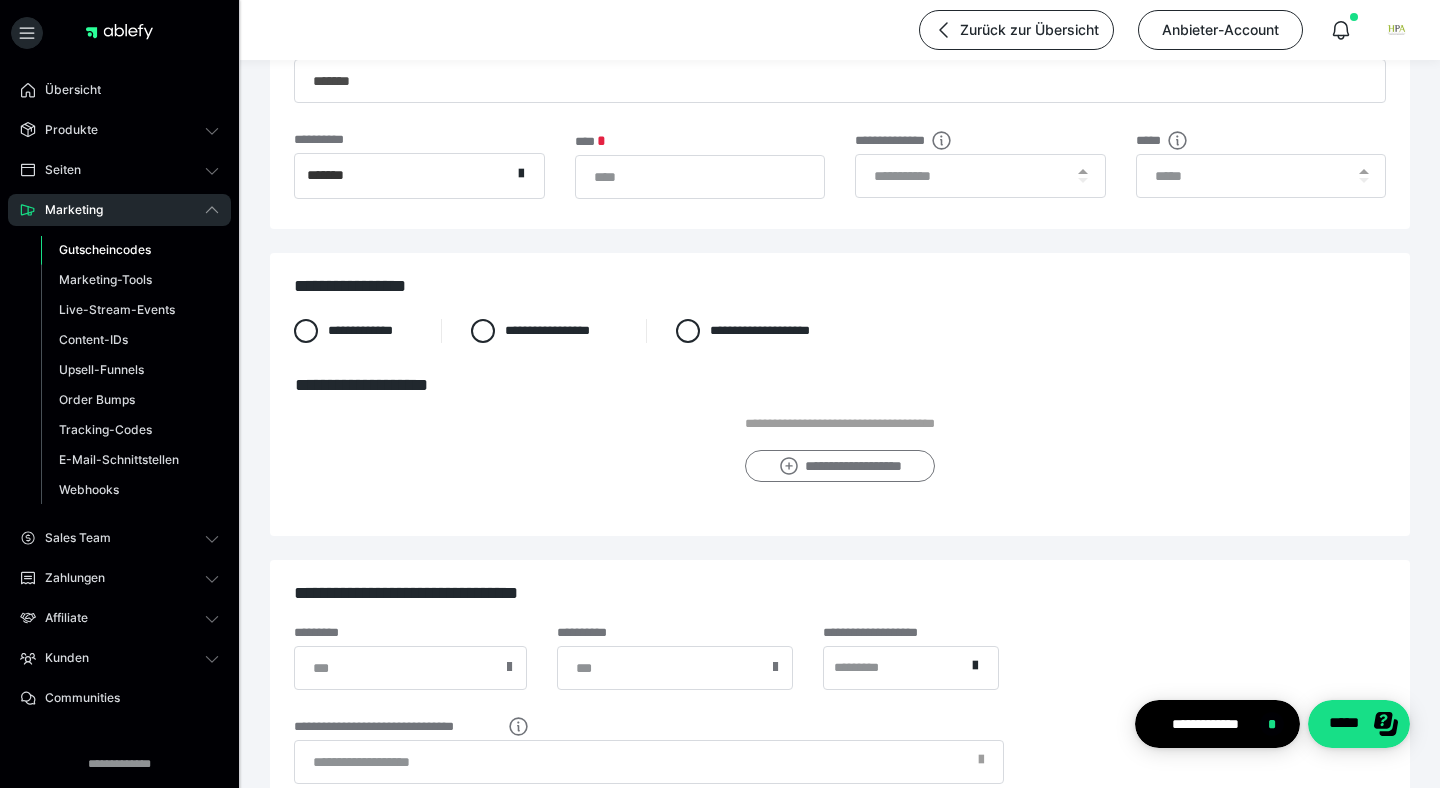 click on "**********" at bounding box center [839, 466] 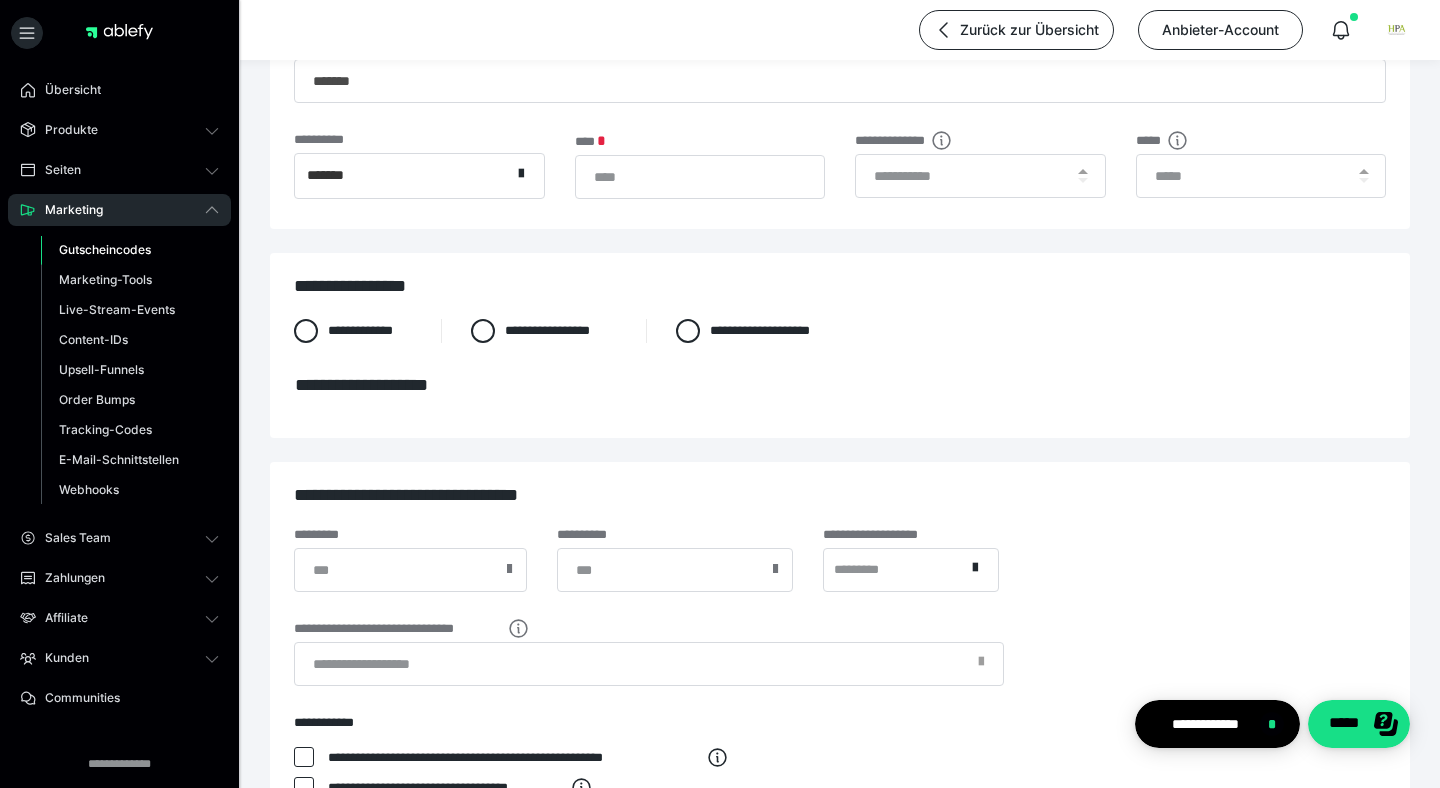 scroll, scrollTop: 0, scrollLeft: 0, axis: both 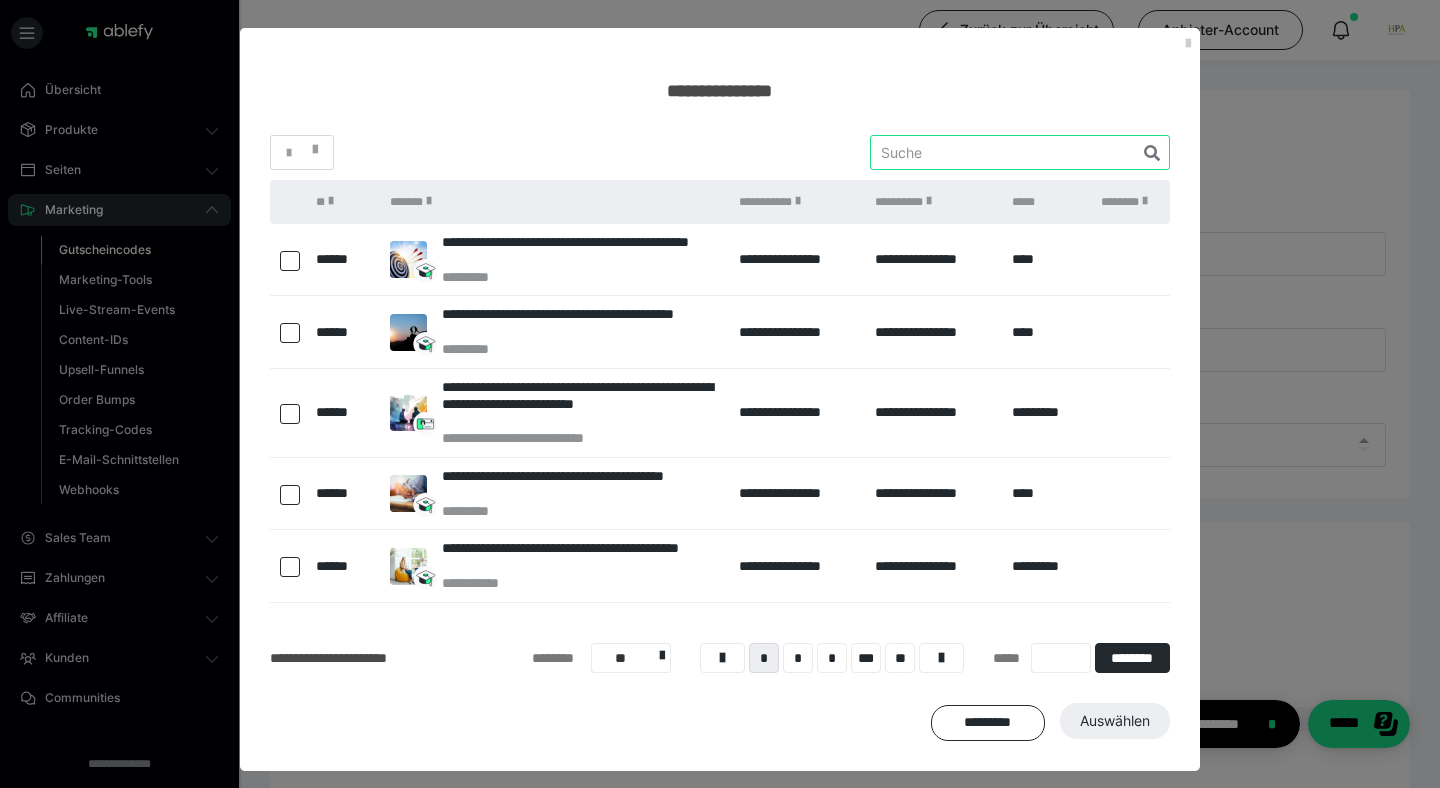 click at bounding box center [1020, 152] 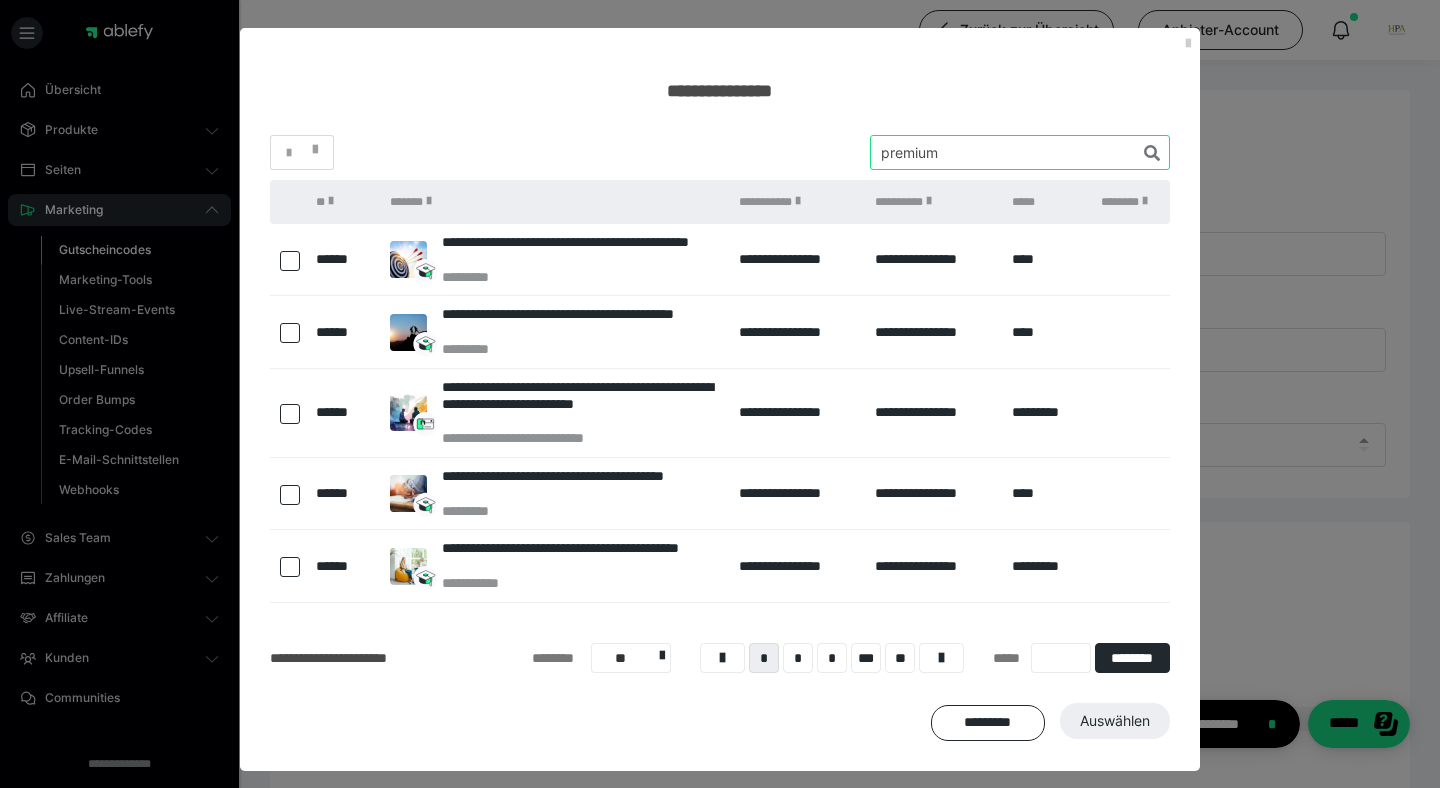 type on "premium" 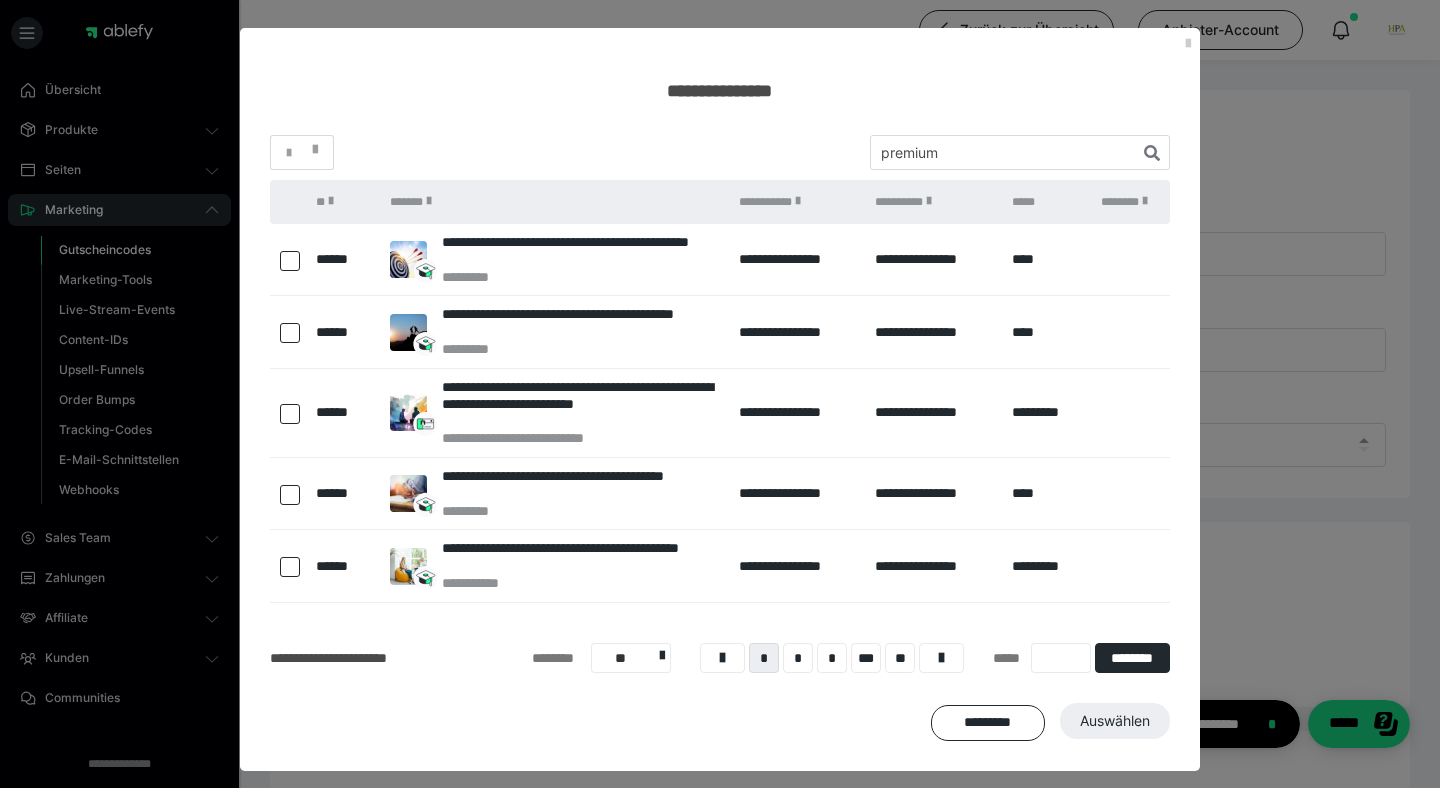 click on "**********" at bounding box center [720, 438] 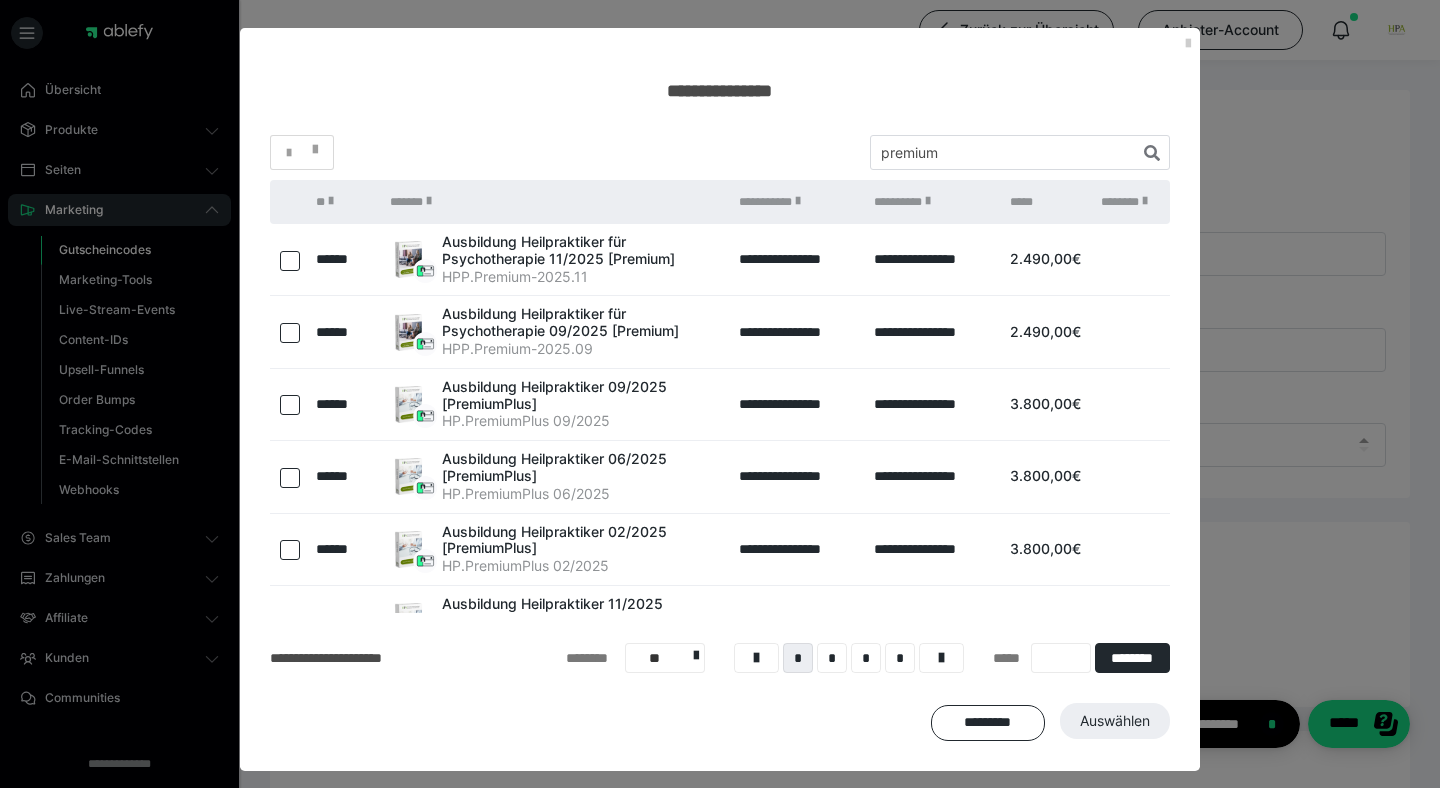 click at bounding box center [290, 333] 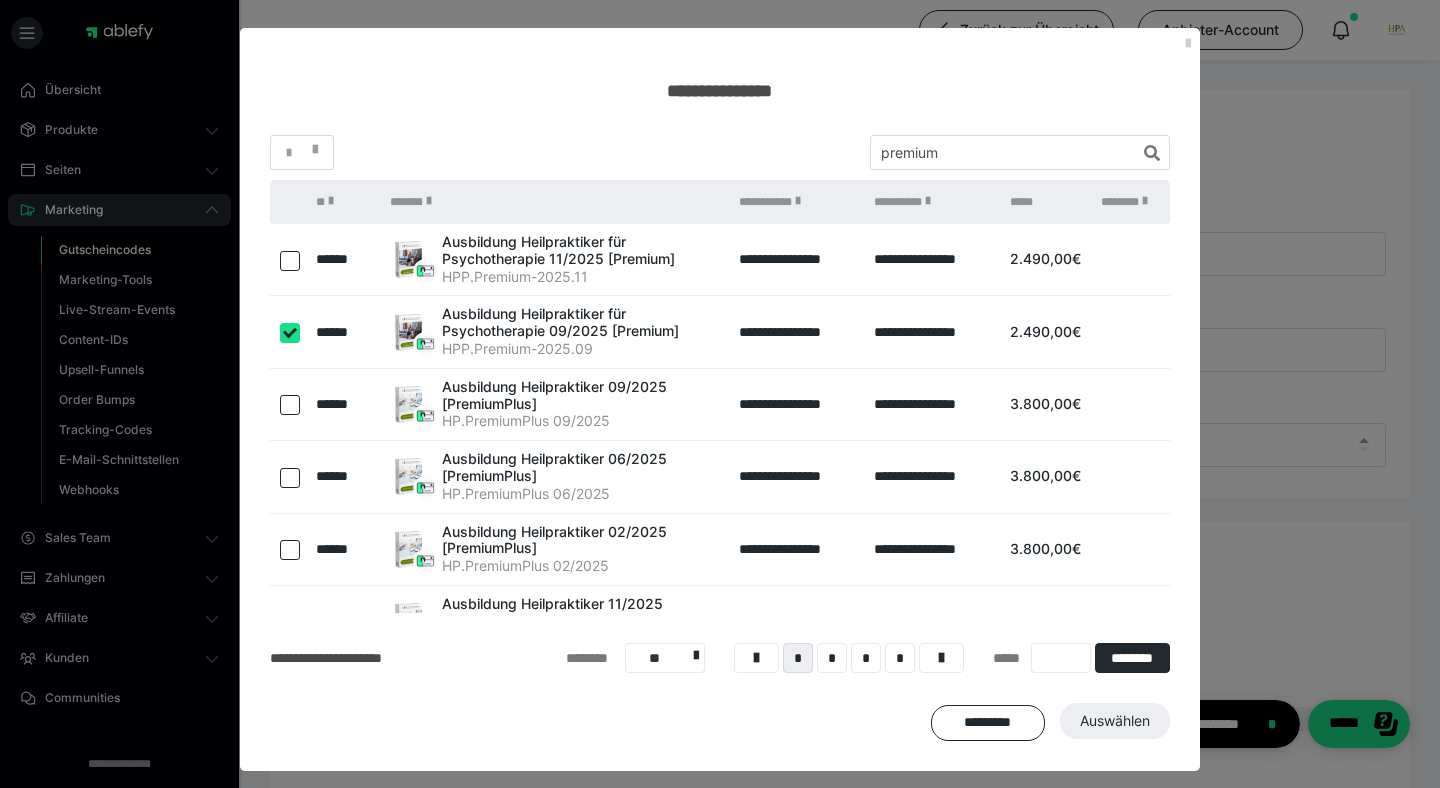 checkbox on "true" 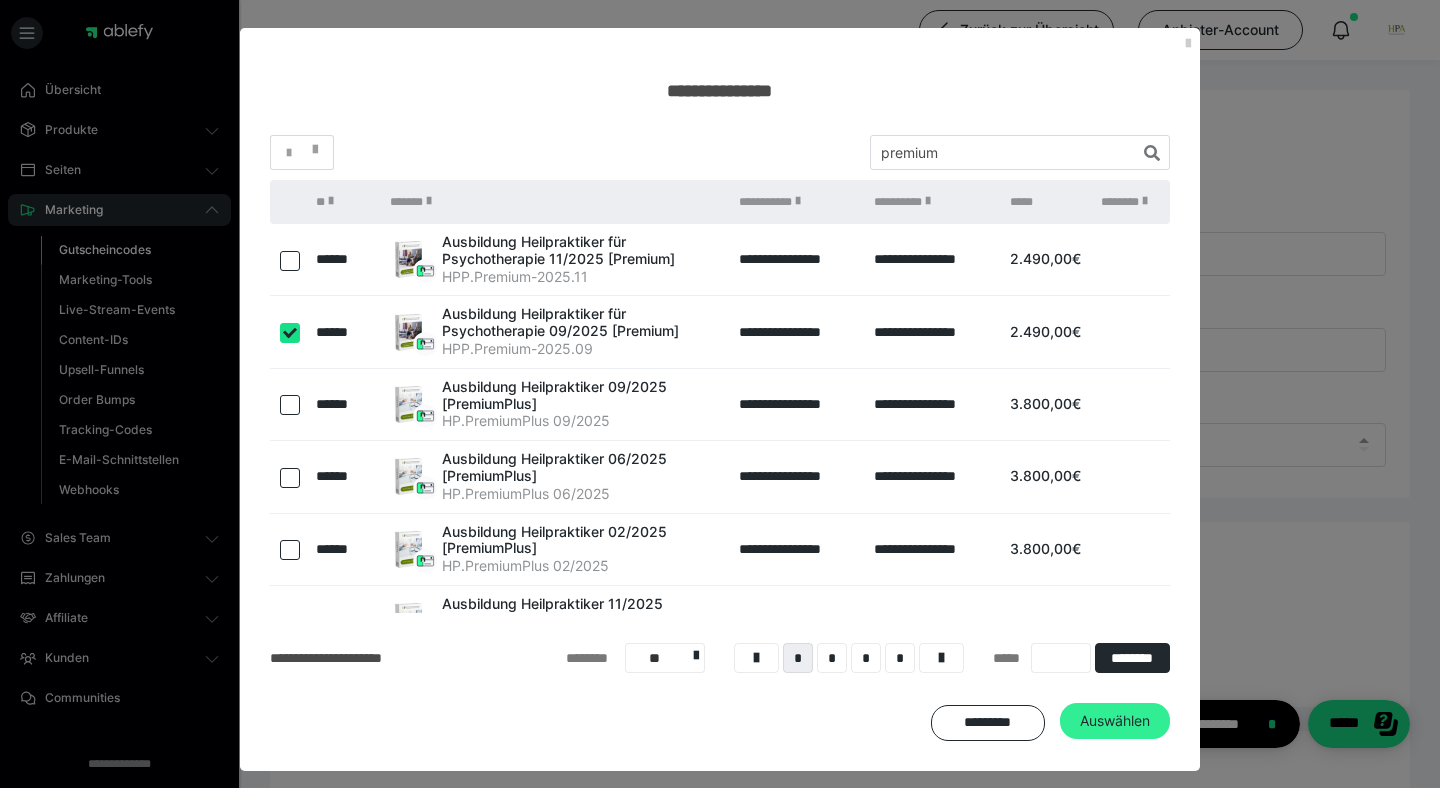 click on "Auswählen" at bounding box center (1115, 721) 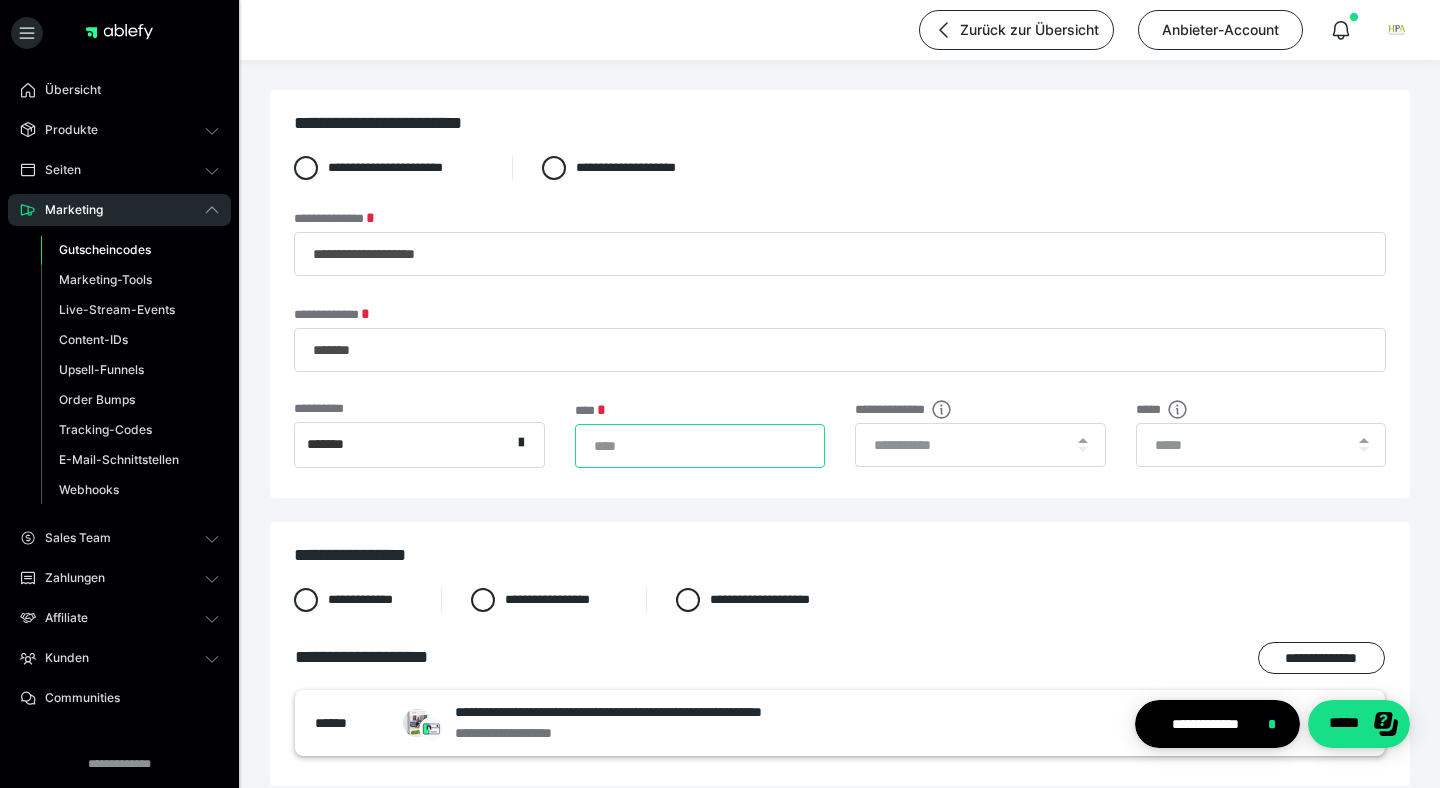 click on "*" at bounding box center [700, 446] 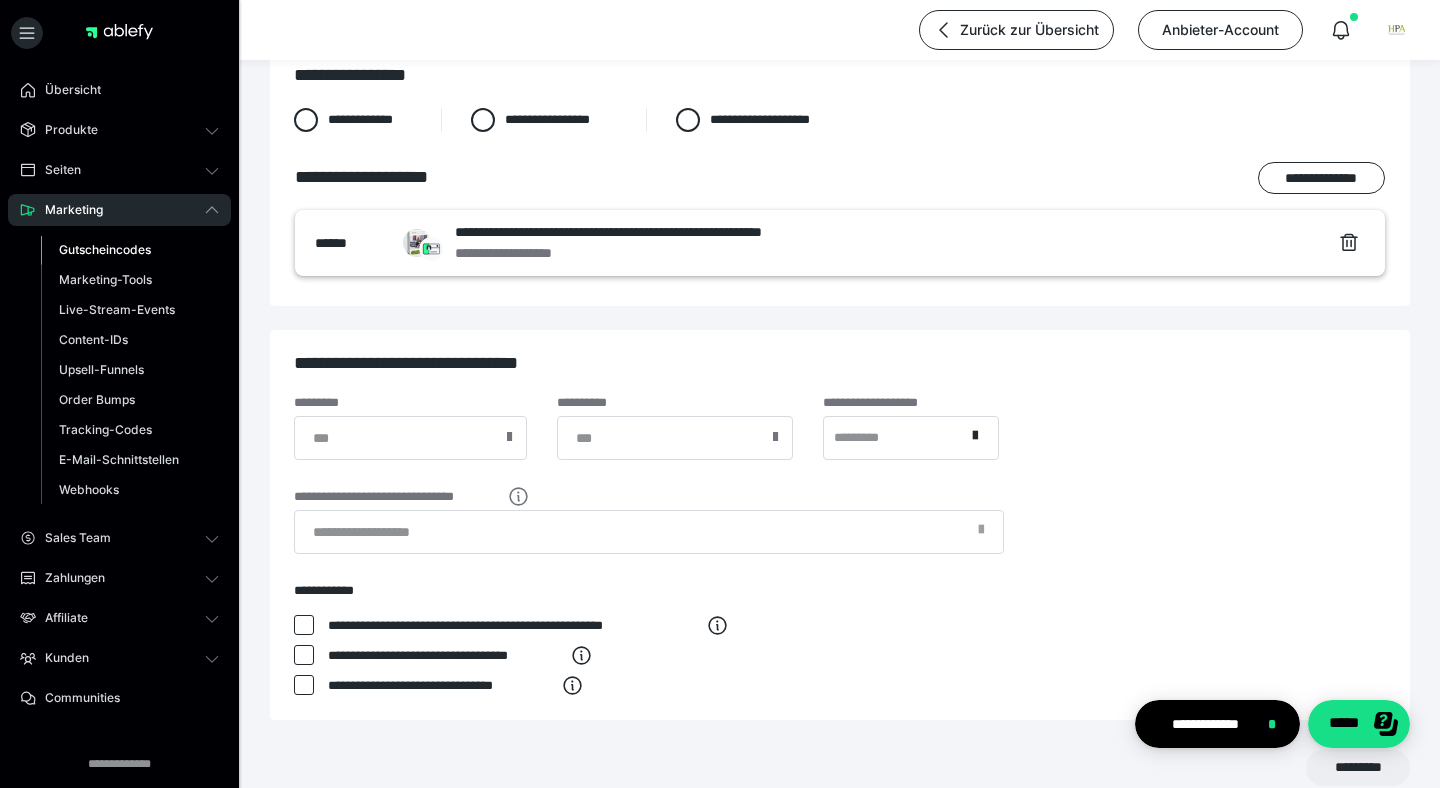 scroll, scrollTop: 577, scrollLeft: 0, axis: vertical 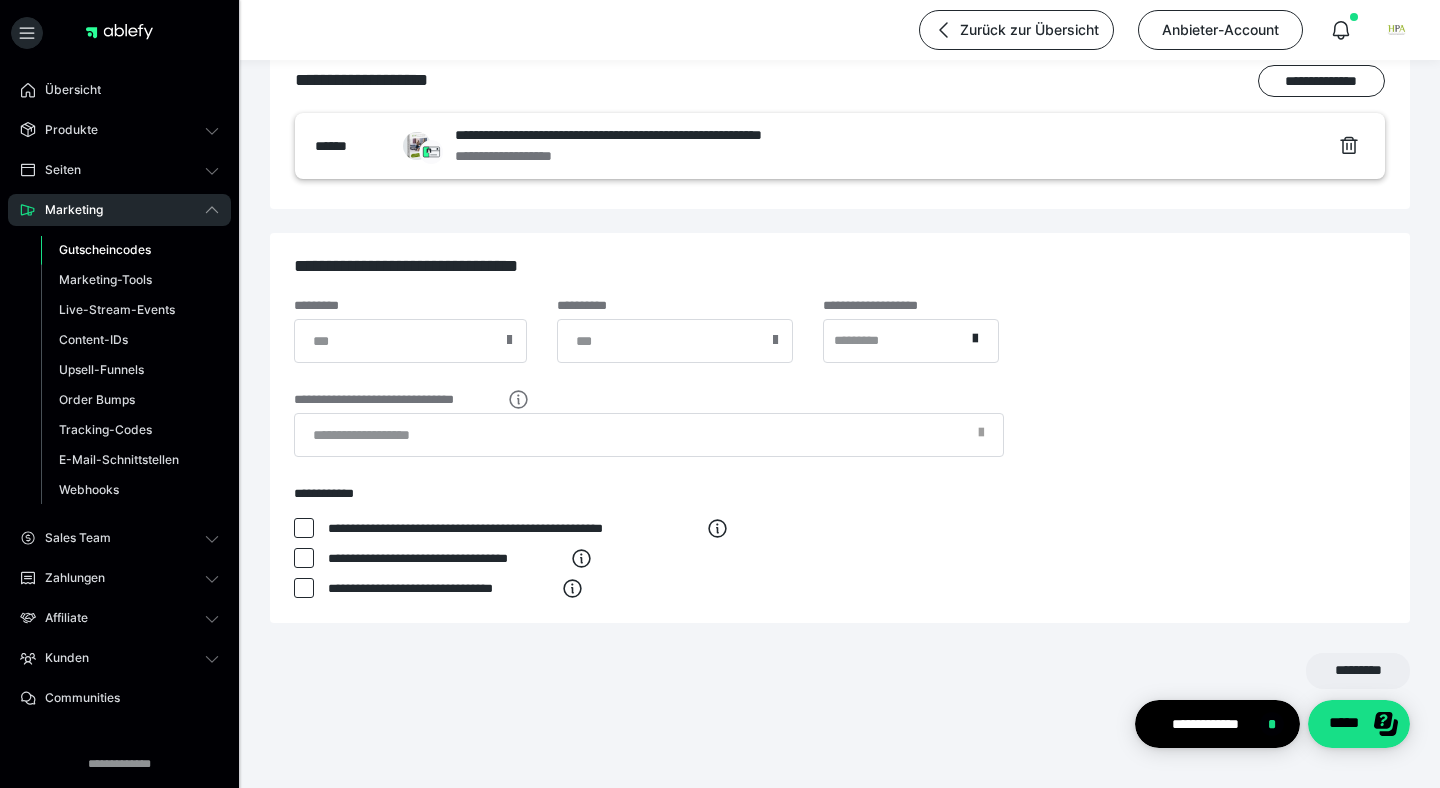 type on "**" 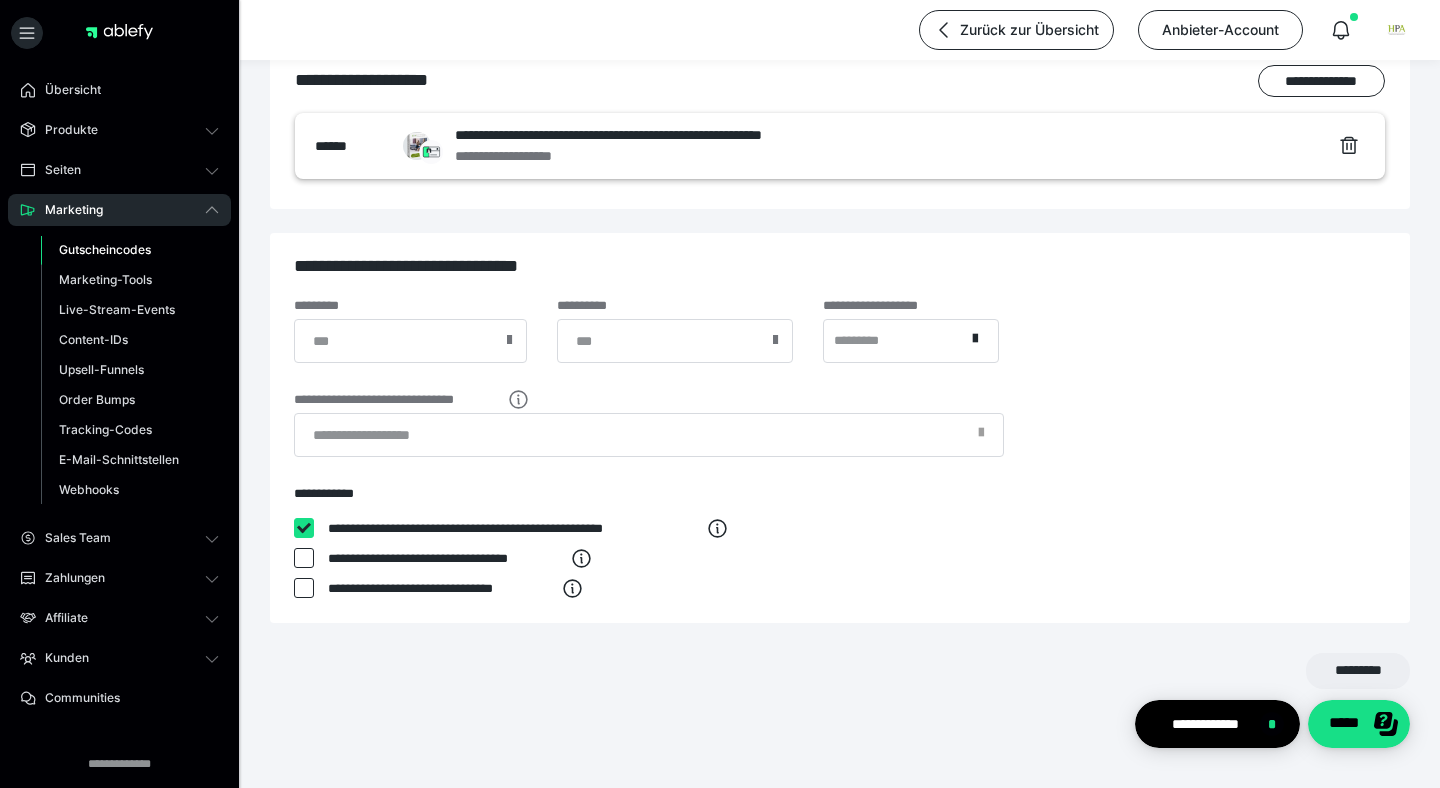 checkbox on "****" 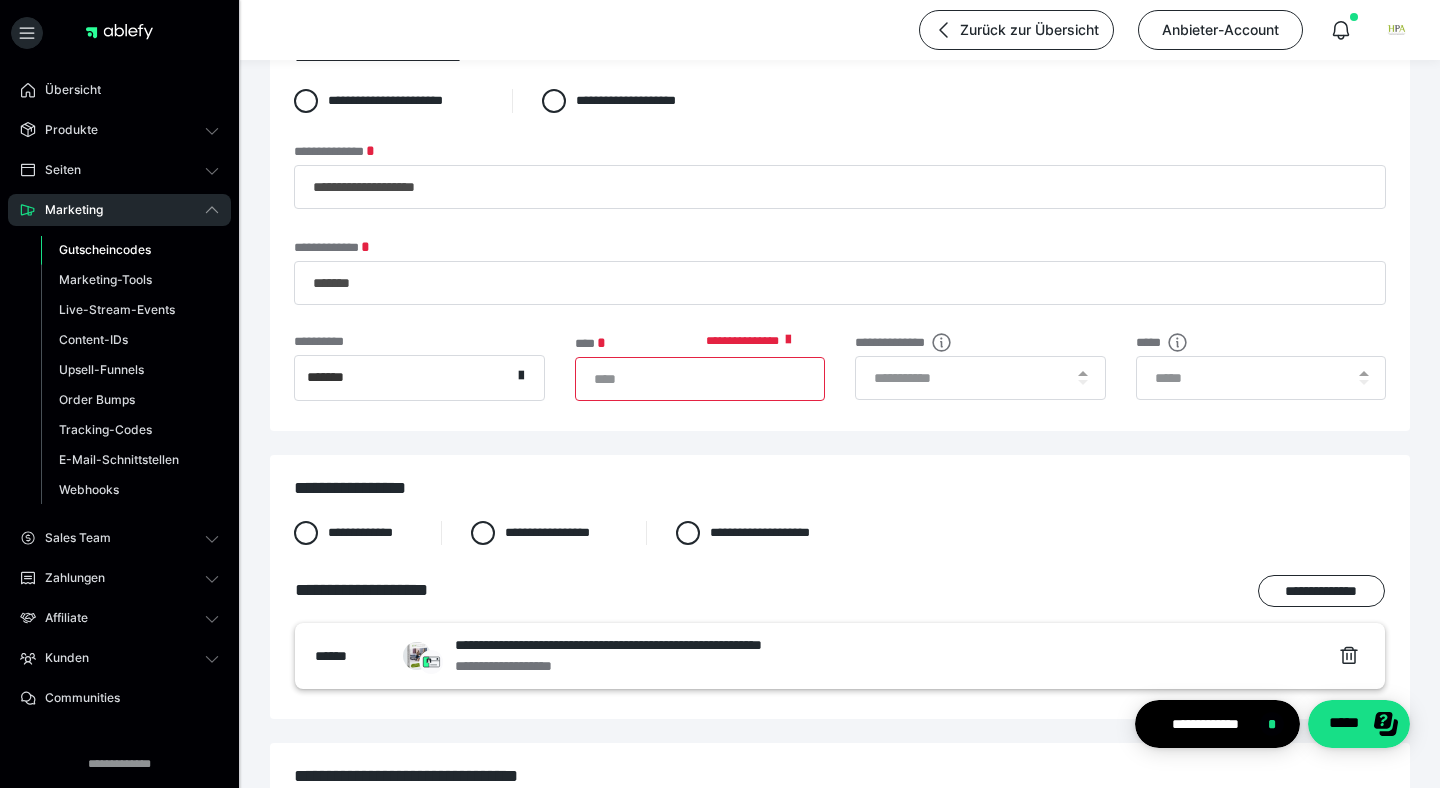 scroll, scrollTop: 47, scrollLeft: 0, axis: vertical 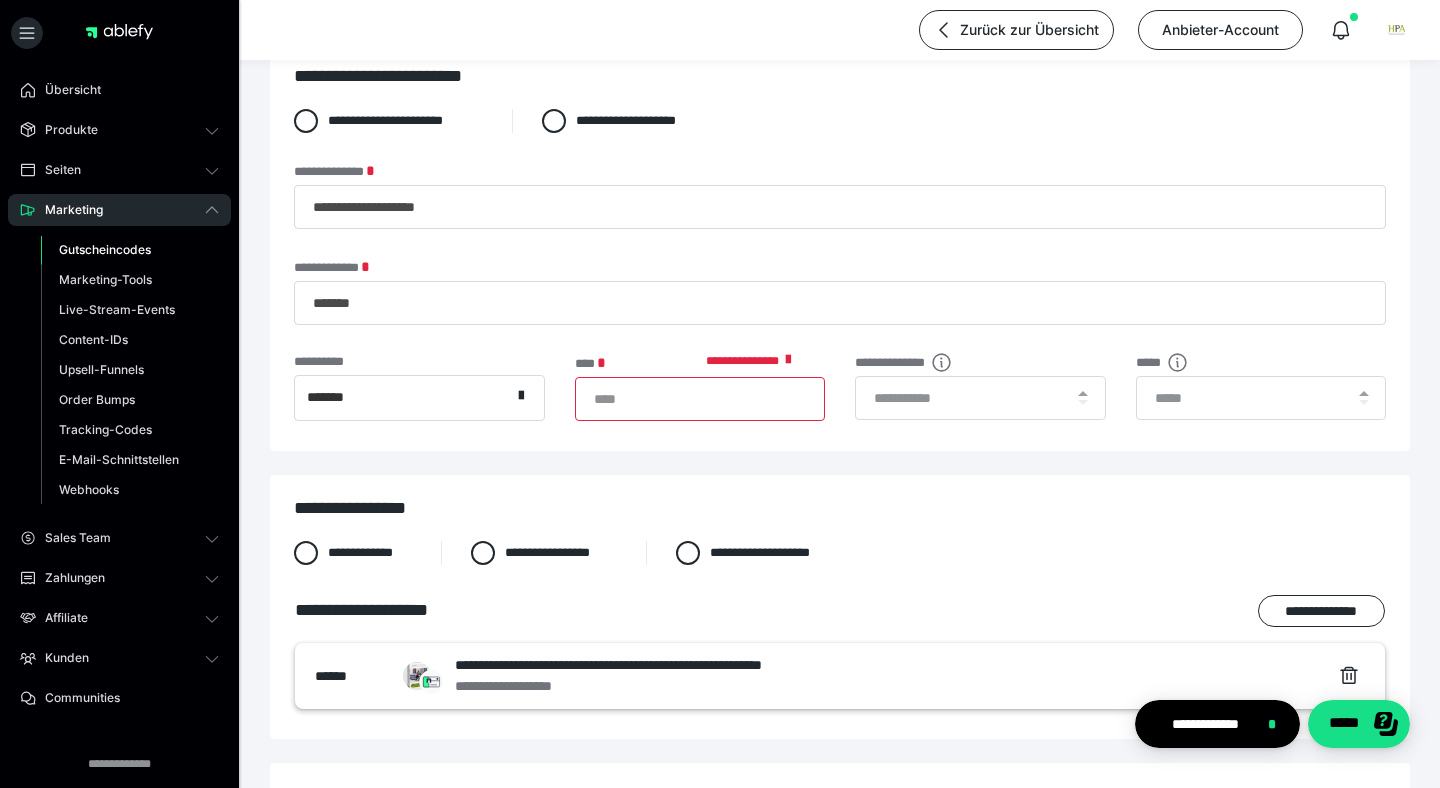 click on "**" at bounding box center [700, 399] 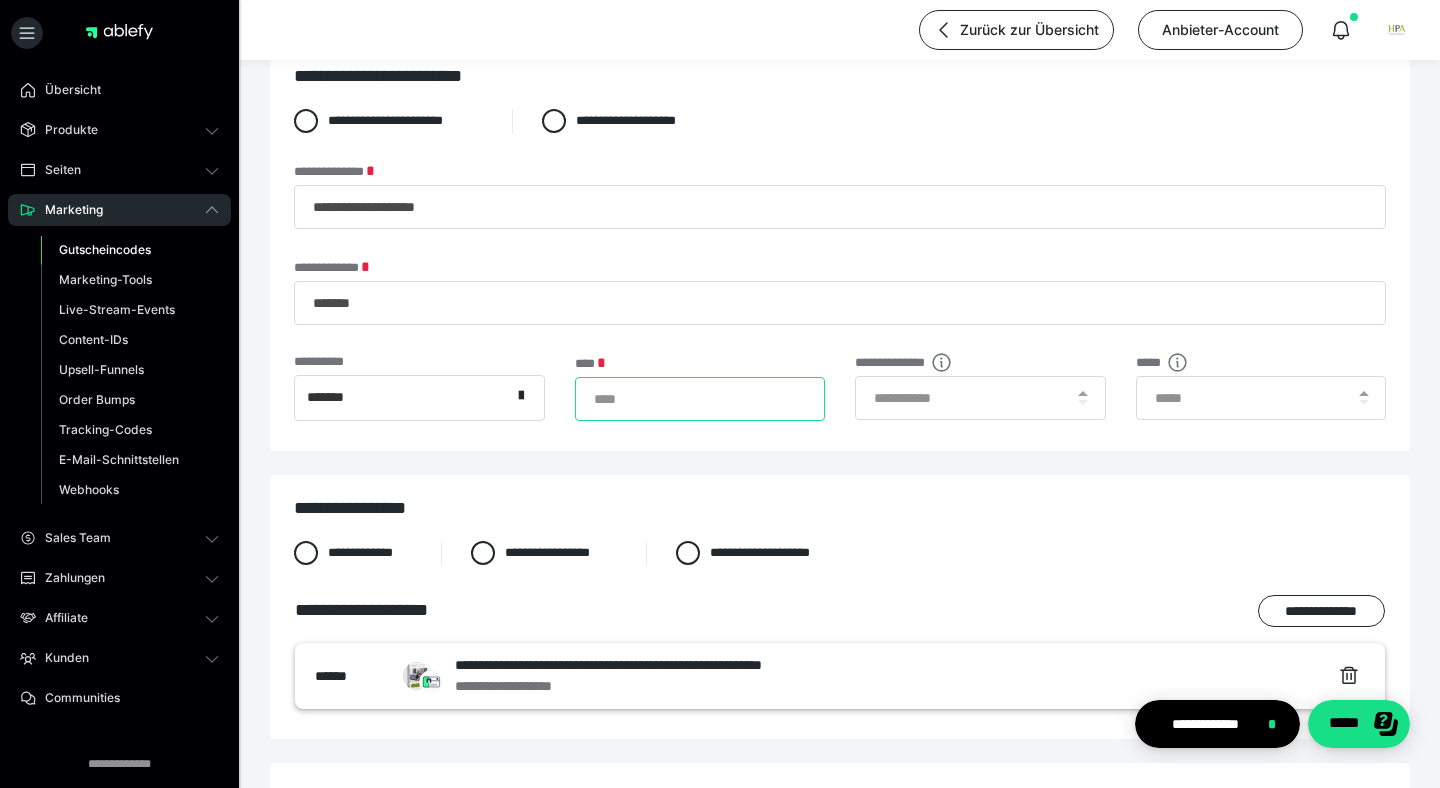 click on "***" at bounding box center [700, 399] 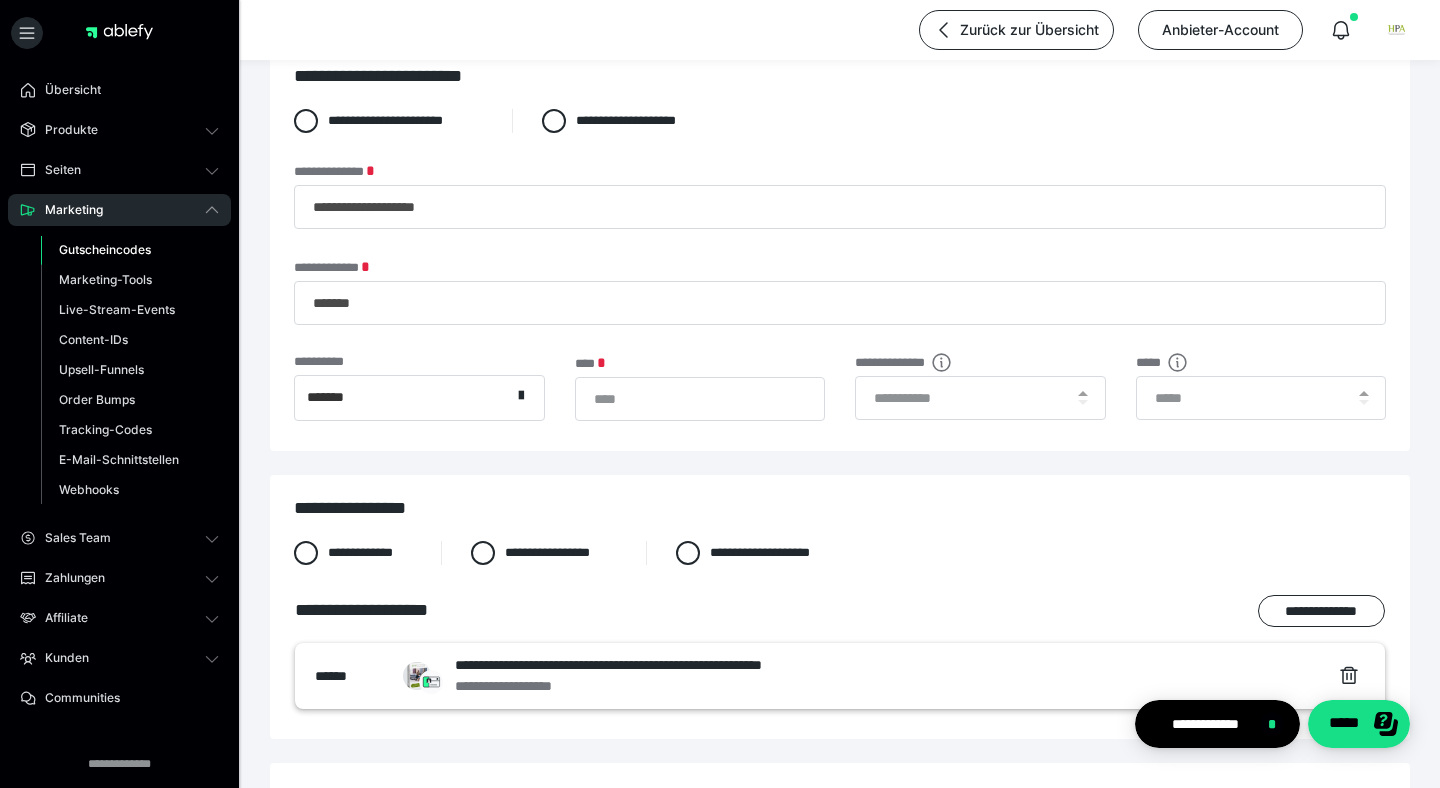 click on "**********" at bounding box center [840, 631] 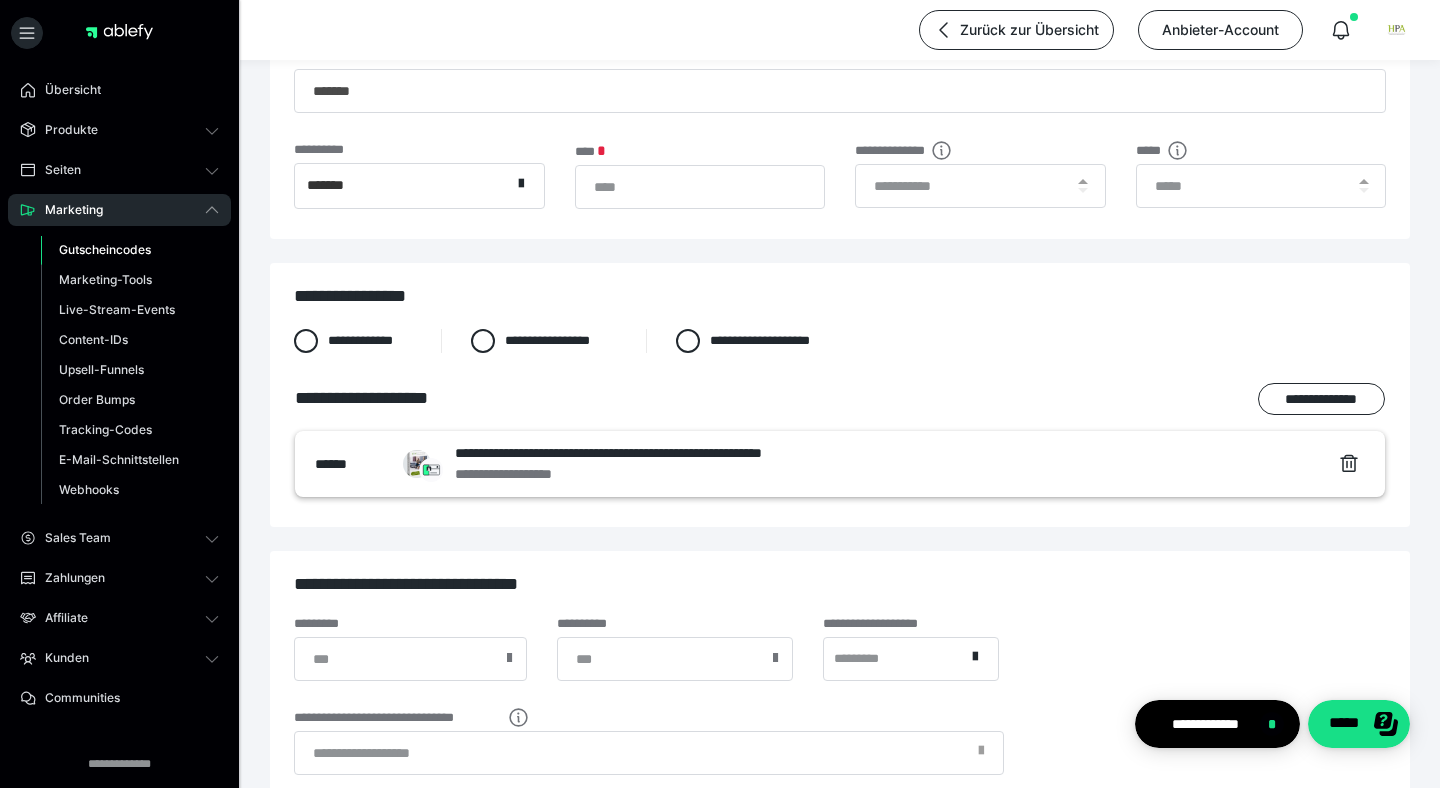 scroll, scrollTop: 577, scrollLeft: 0, axis: vertical 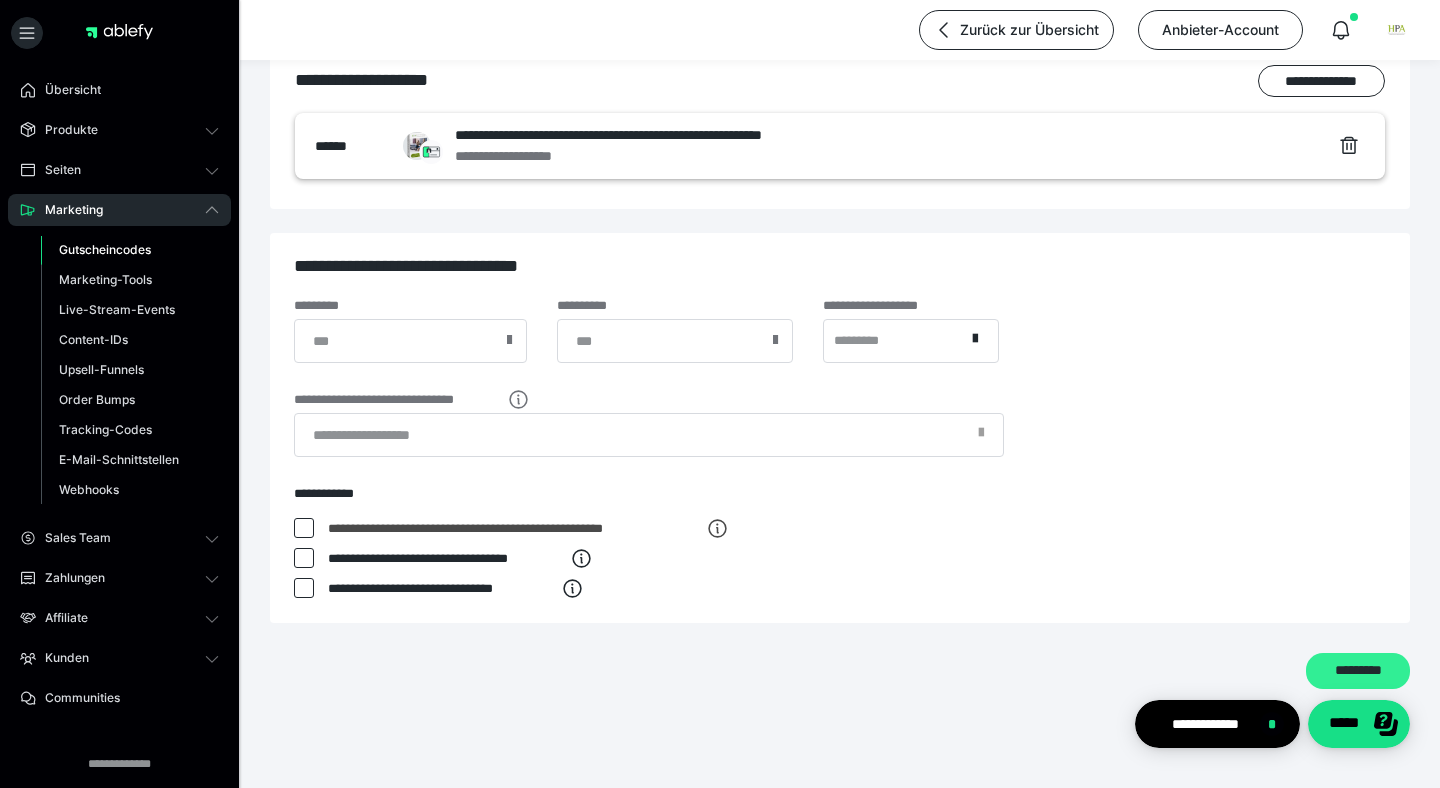 click on "*********" at bounding box center [1358, 671] 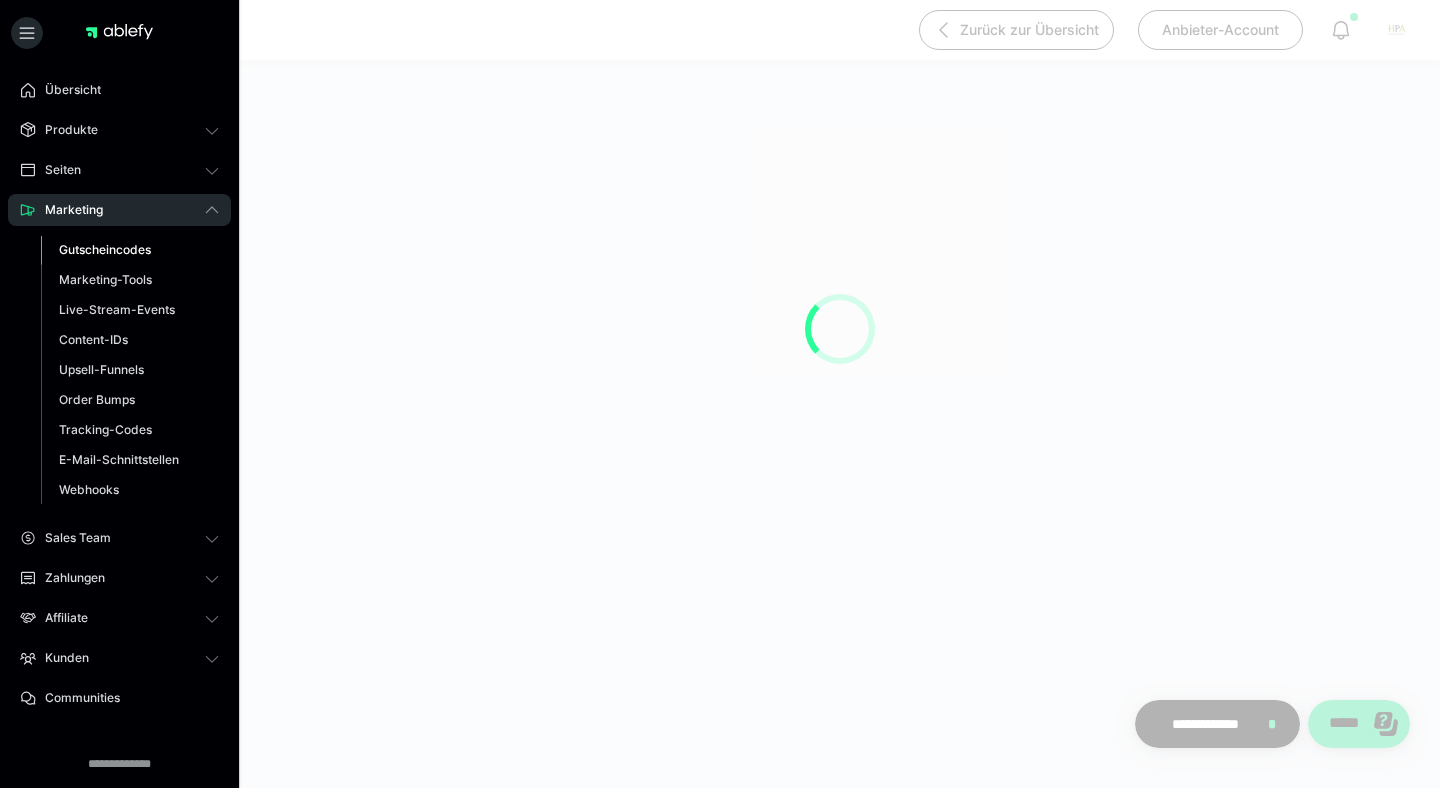 scroll, scrollTop: 0, scrollLeft: 0, axis: both 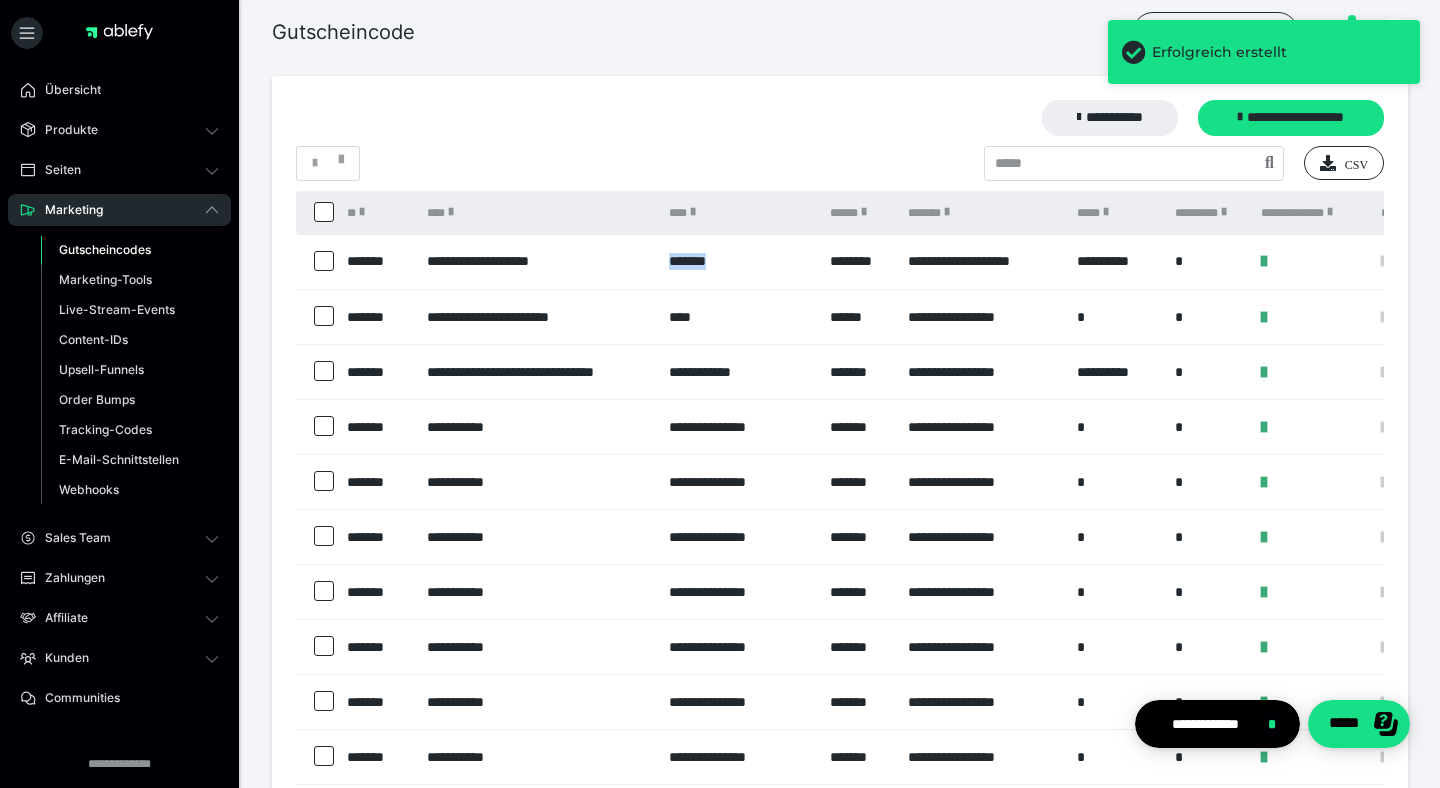 drag, startPoint x: 664, startPoint y: 257, endPoint x: 764, endPoint y: 257, distance: 100 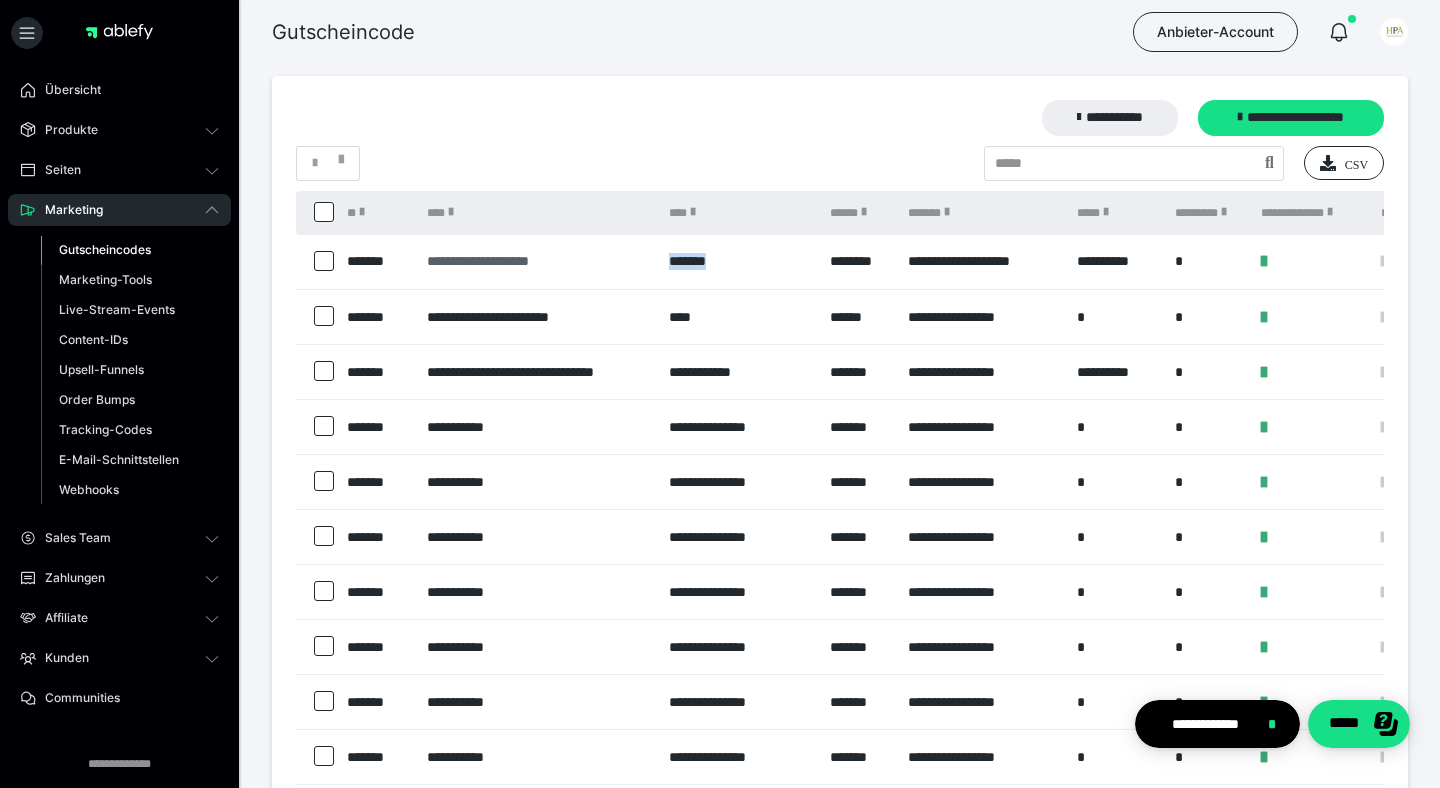 click on "**********" at bounding box center (538, 261) 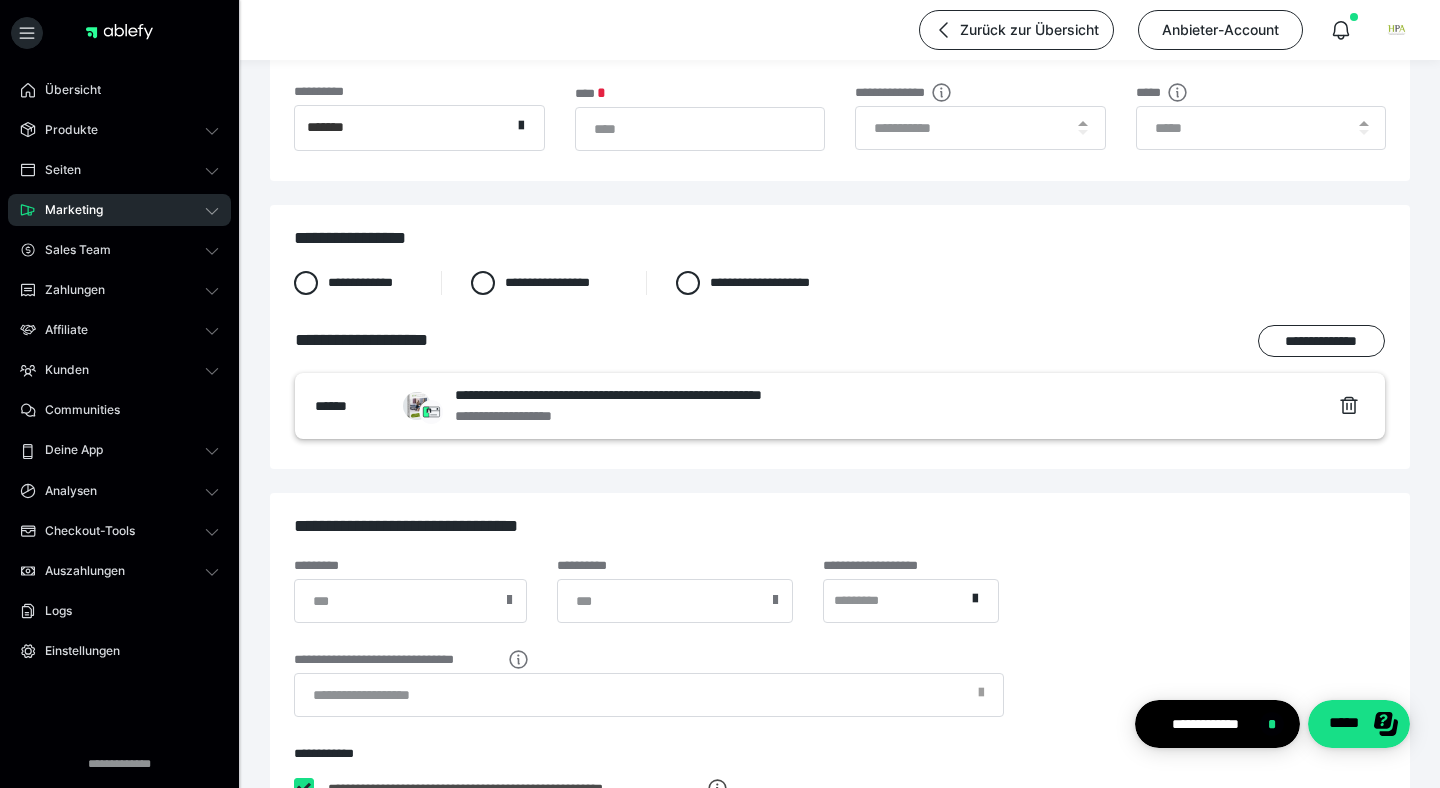 scroll, scrollTop: 266, scrollLeft: 0, axis: vertical 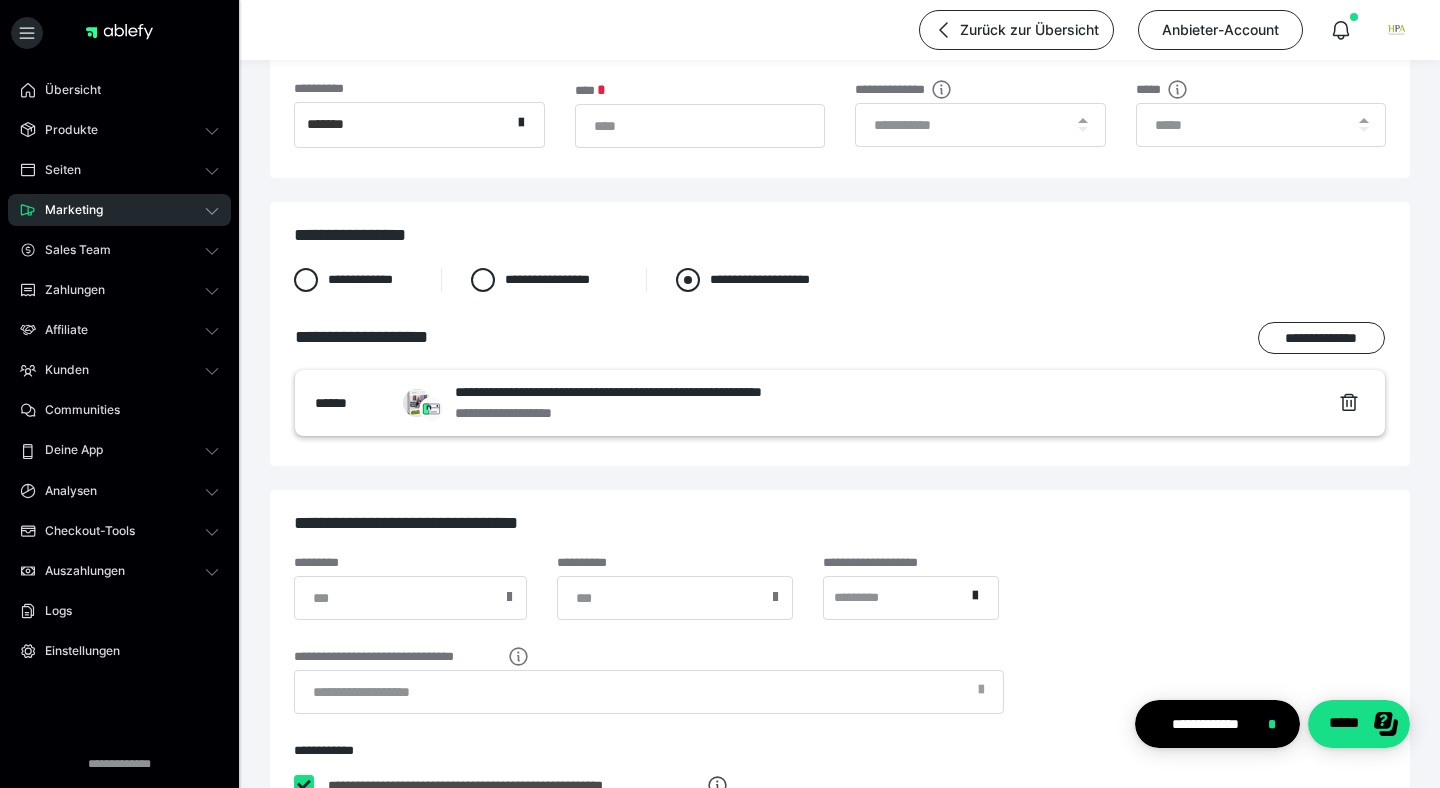 click on "**********" at bounding box center [763, 280] 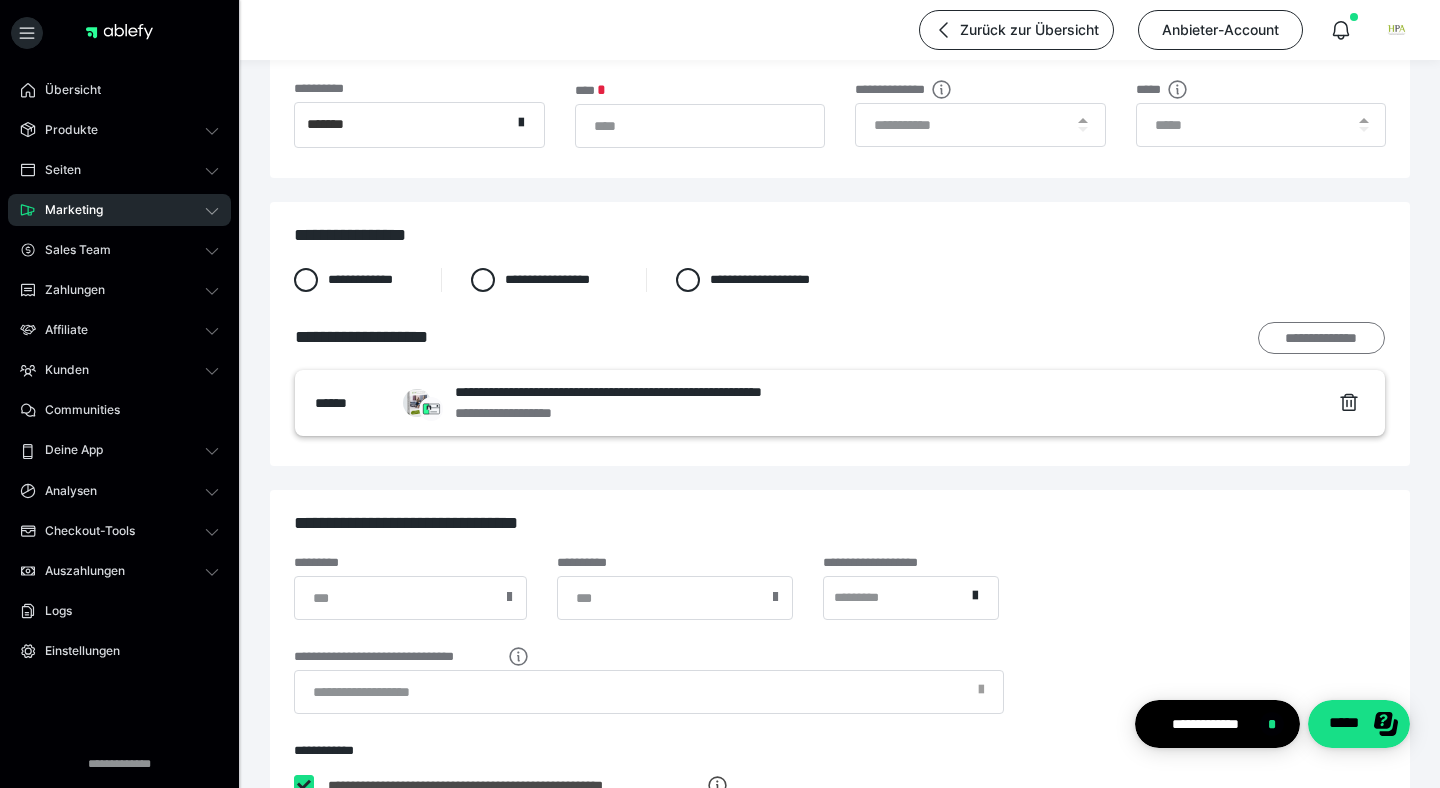 click on "**********" at bounding box center (1321, 338) 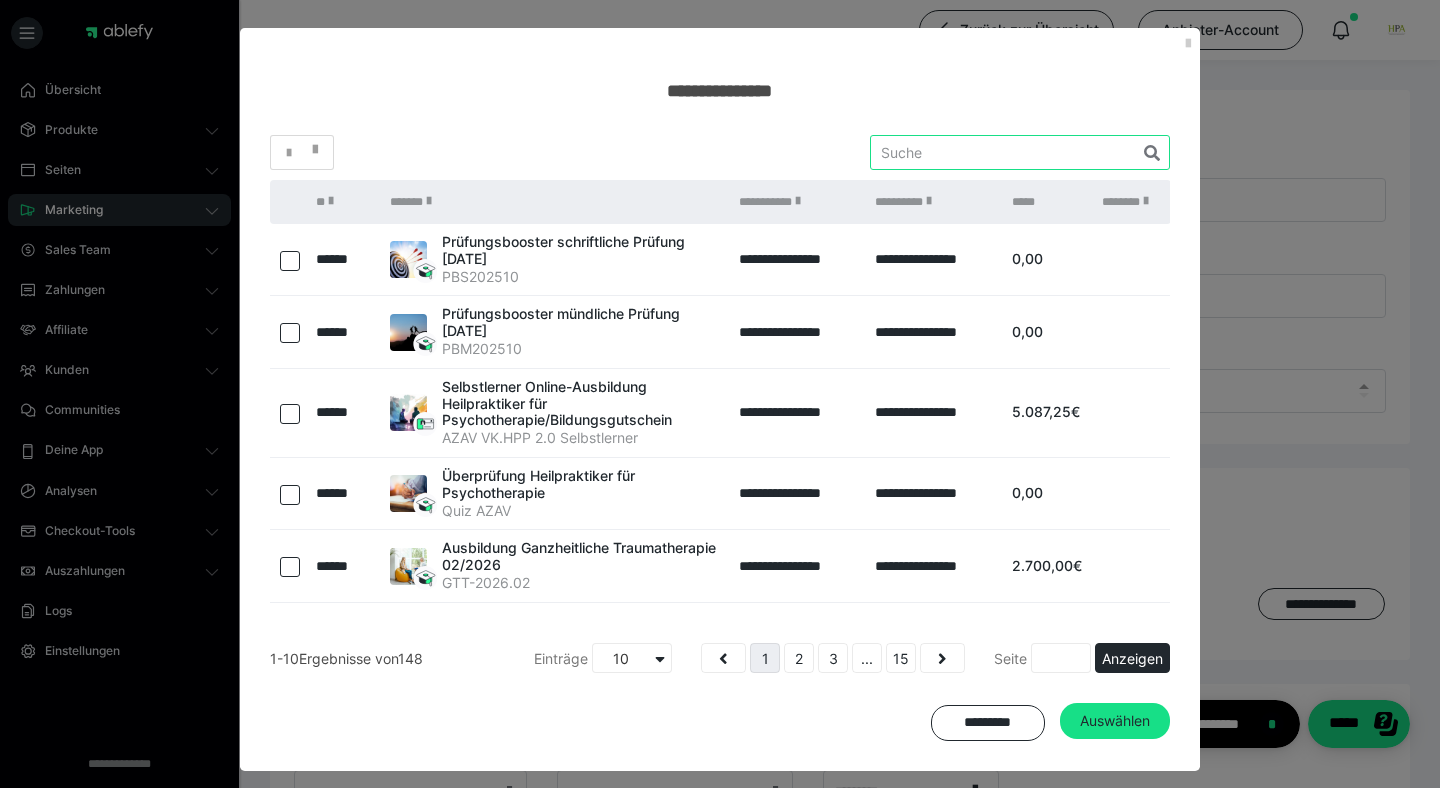 click at bounding box center (1020, 152) 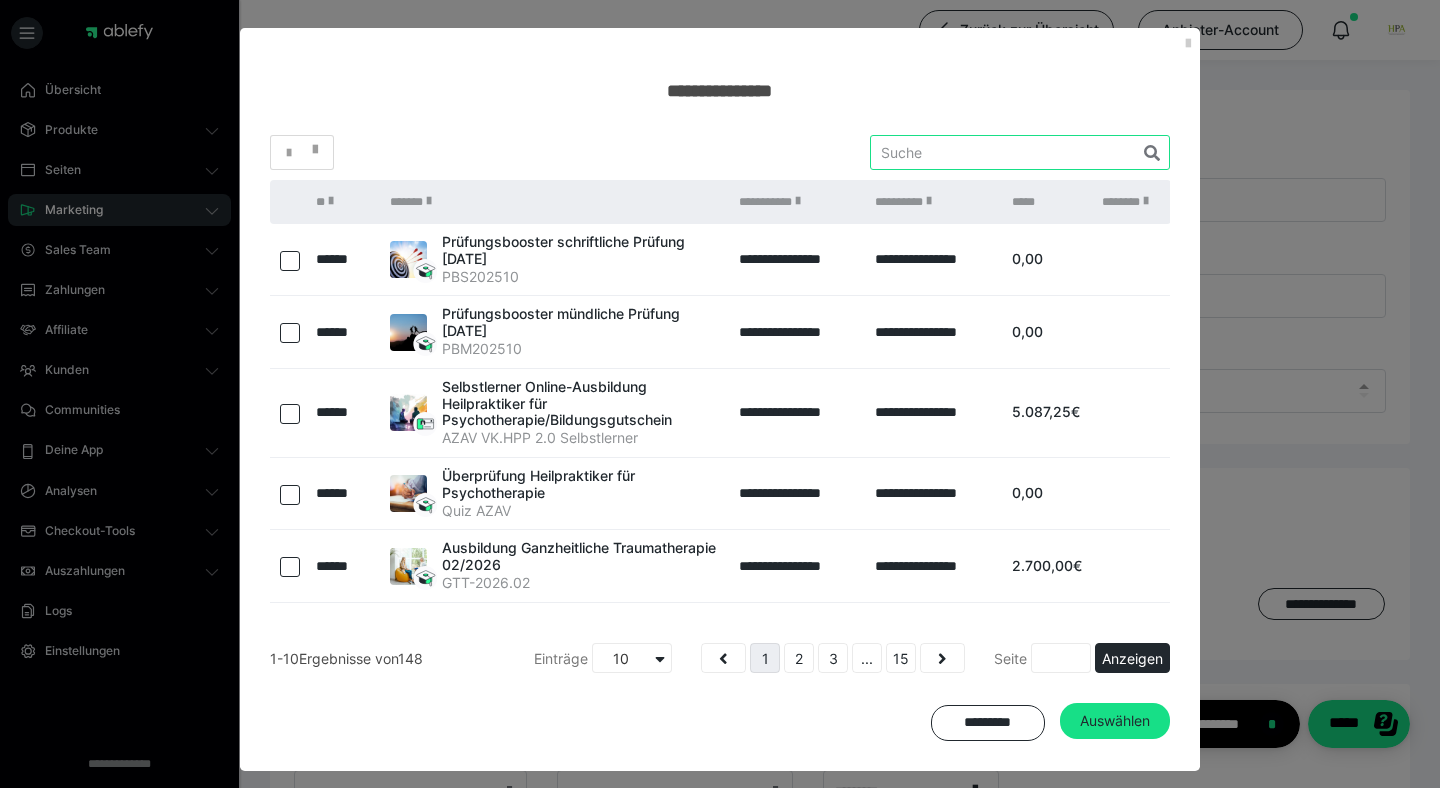 type on "h" 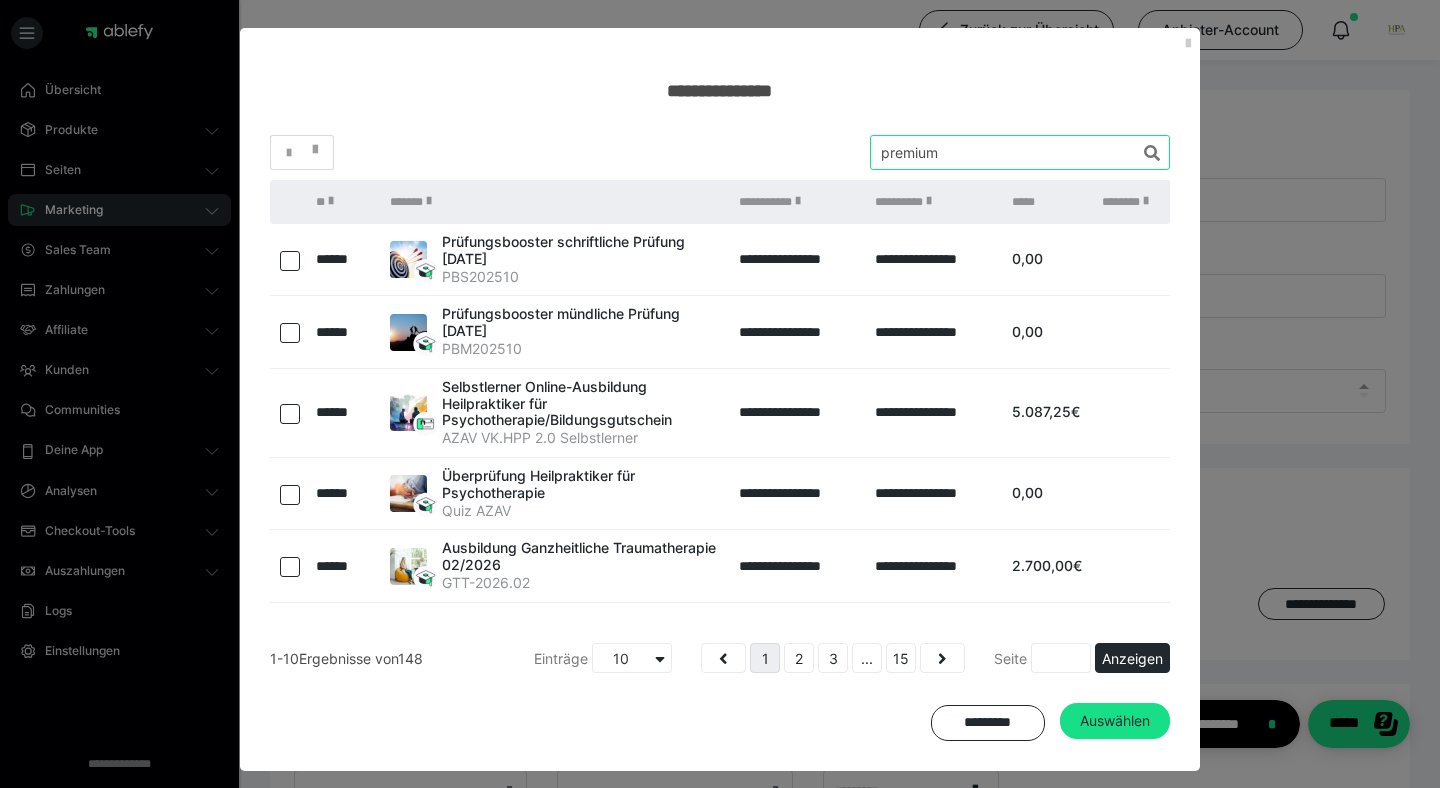 scroll, scrollTop: 9, scrollLeft: 0, axis: vertical 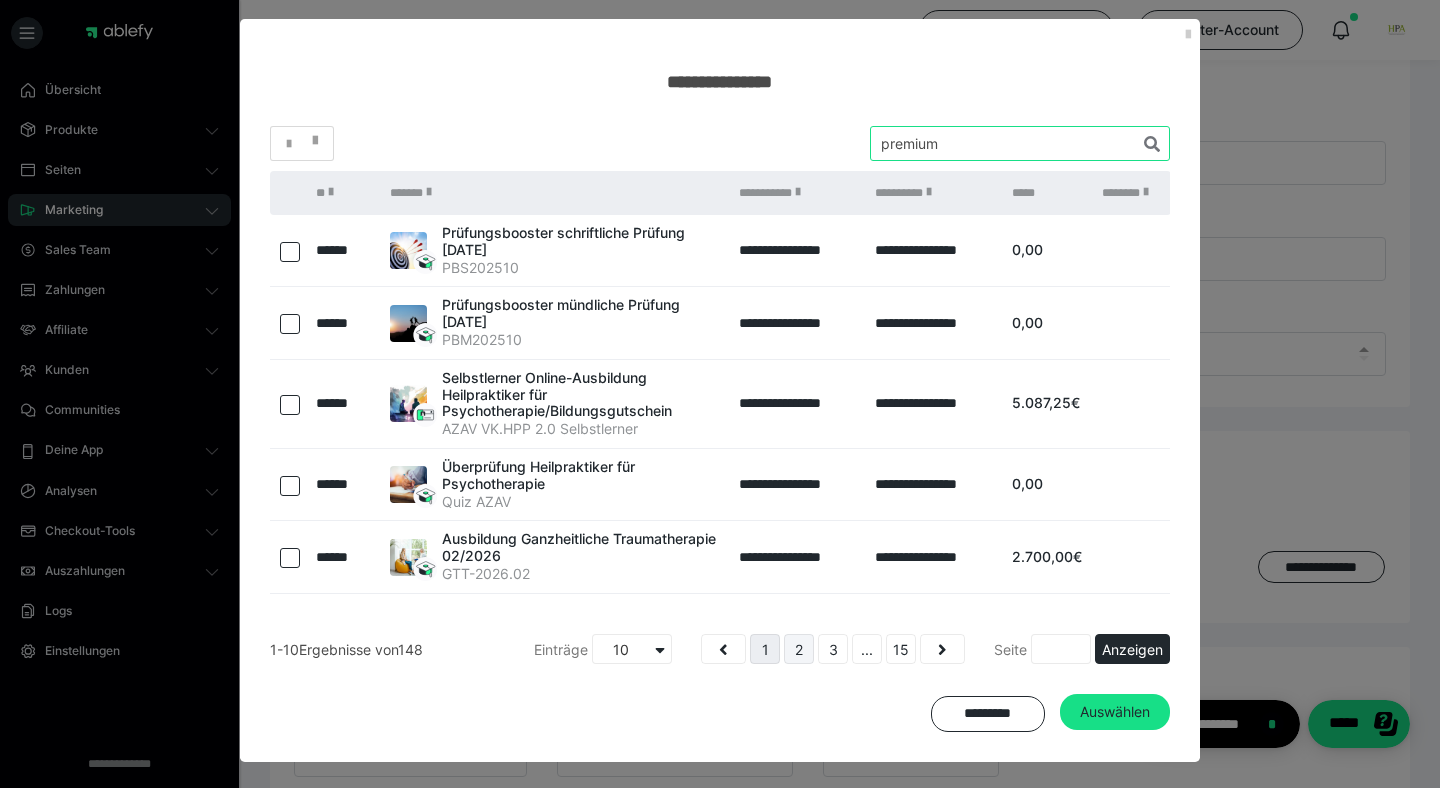 type on "premium" 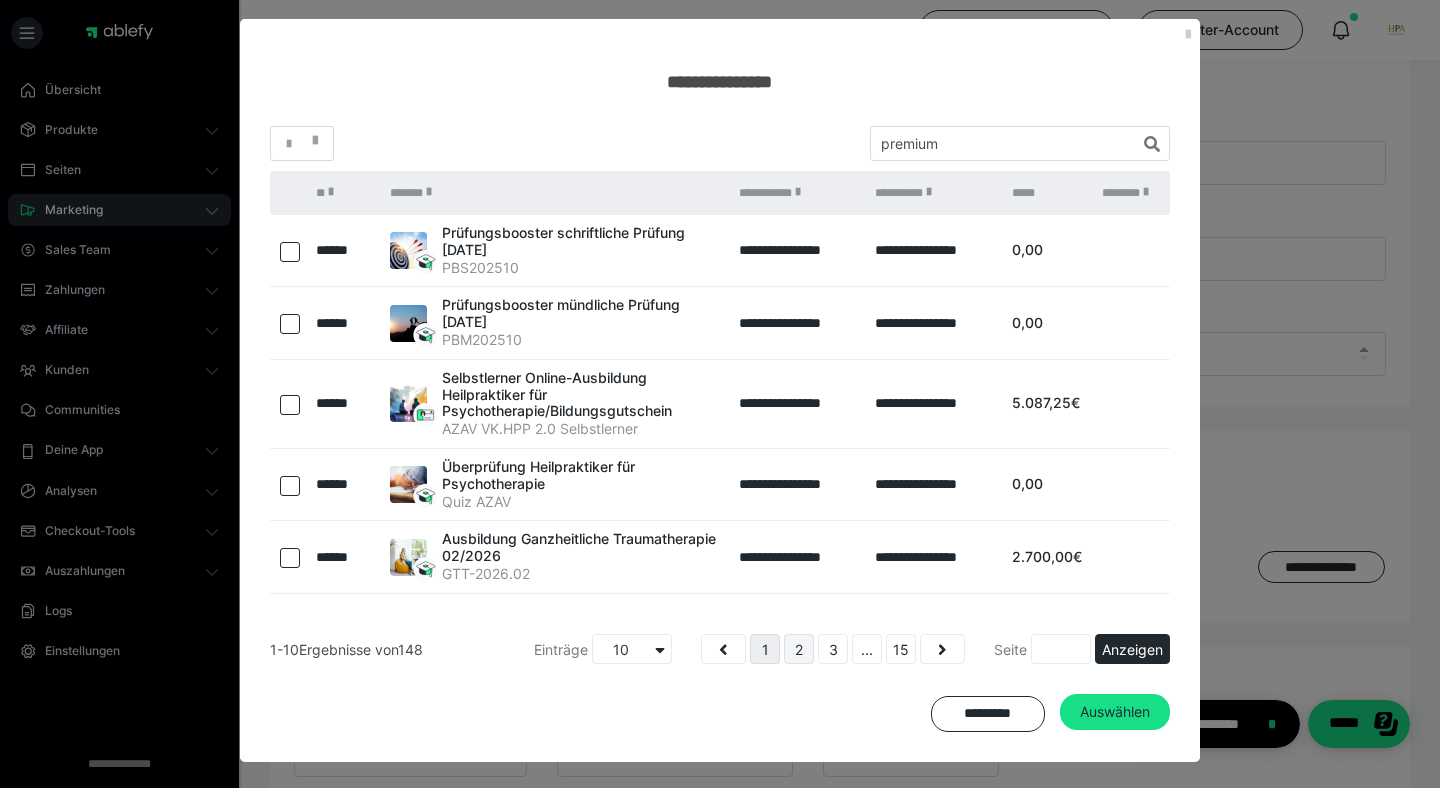 click on "**********" at bounding box center [720, 429] 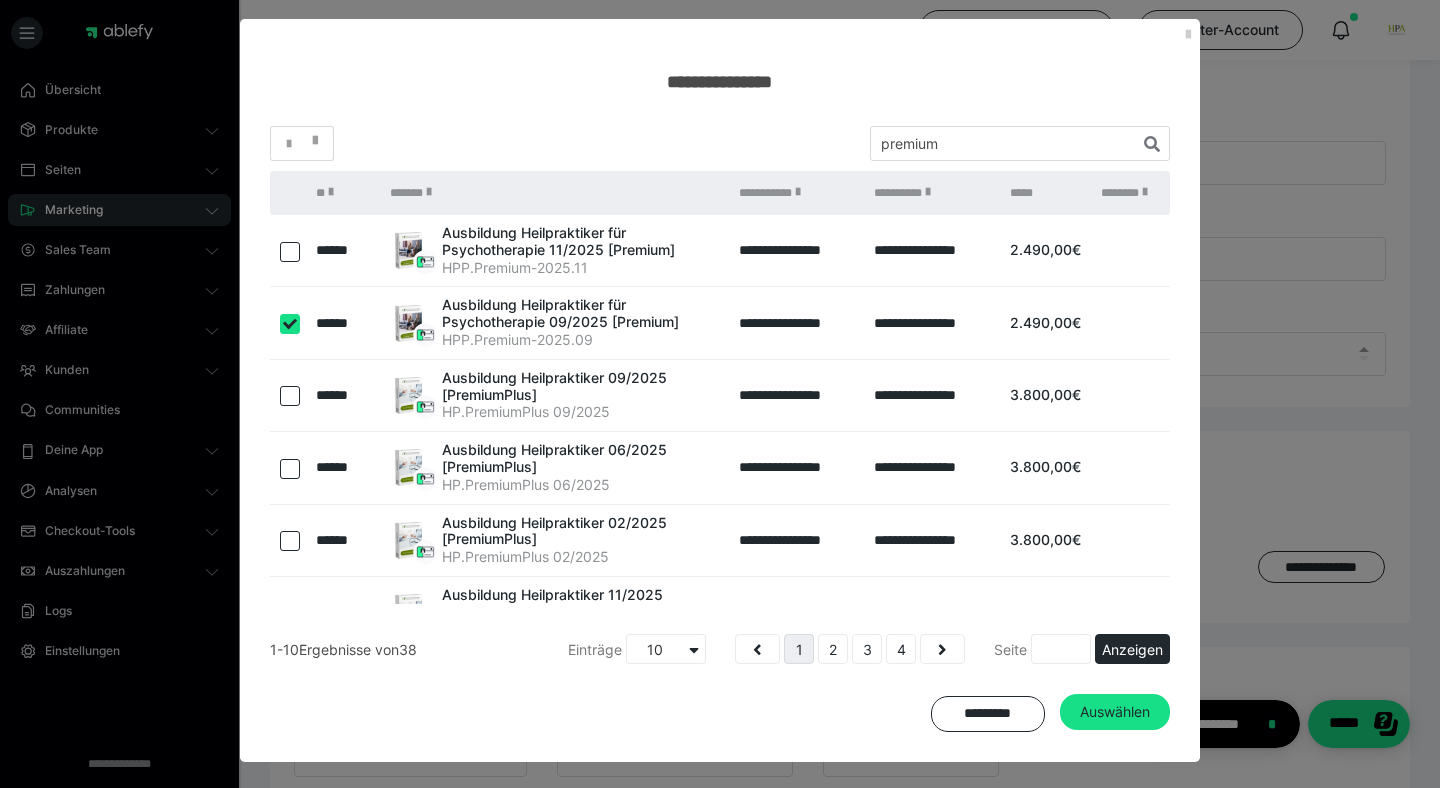click at bounding box center (290, 252) 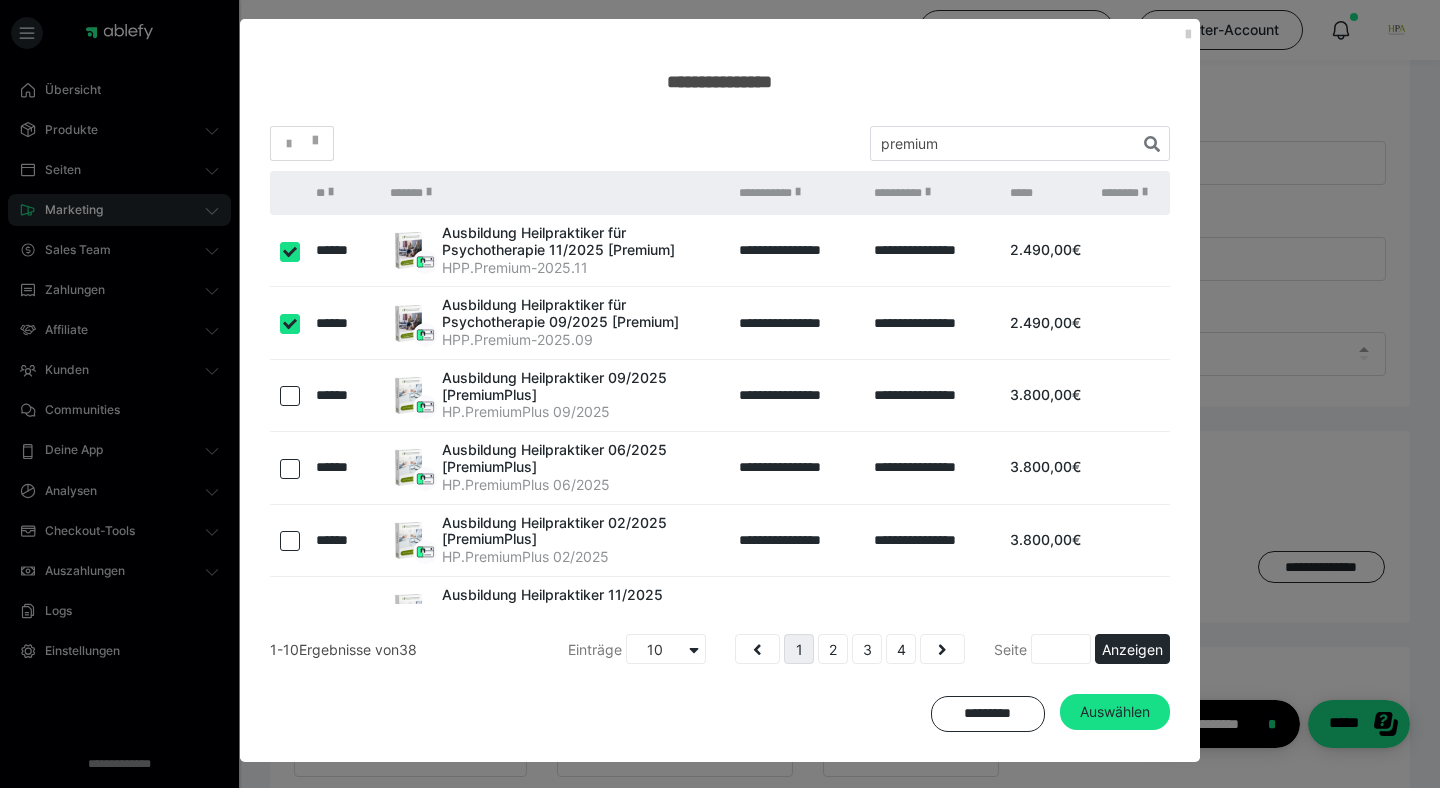 checkbox on "true" 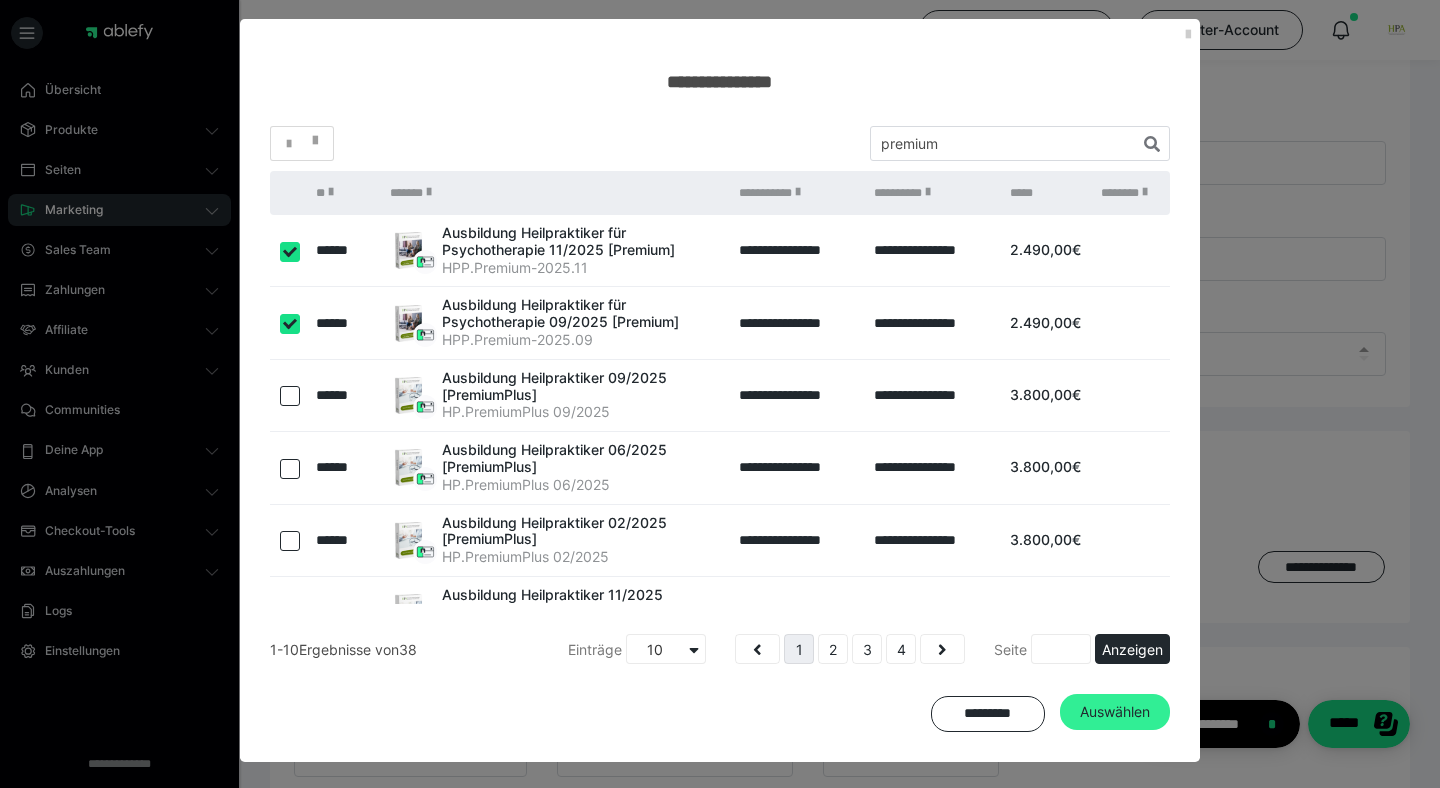 click on "Auswählen" at bounding box center [1115, 712] 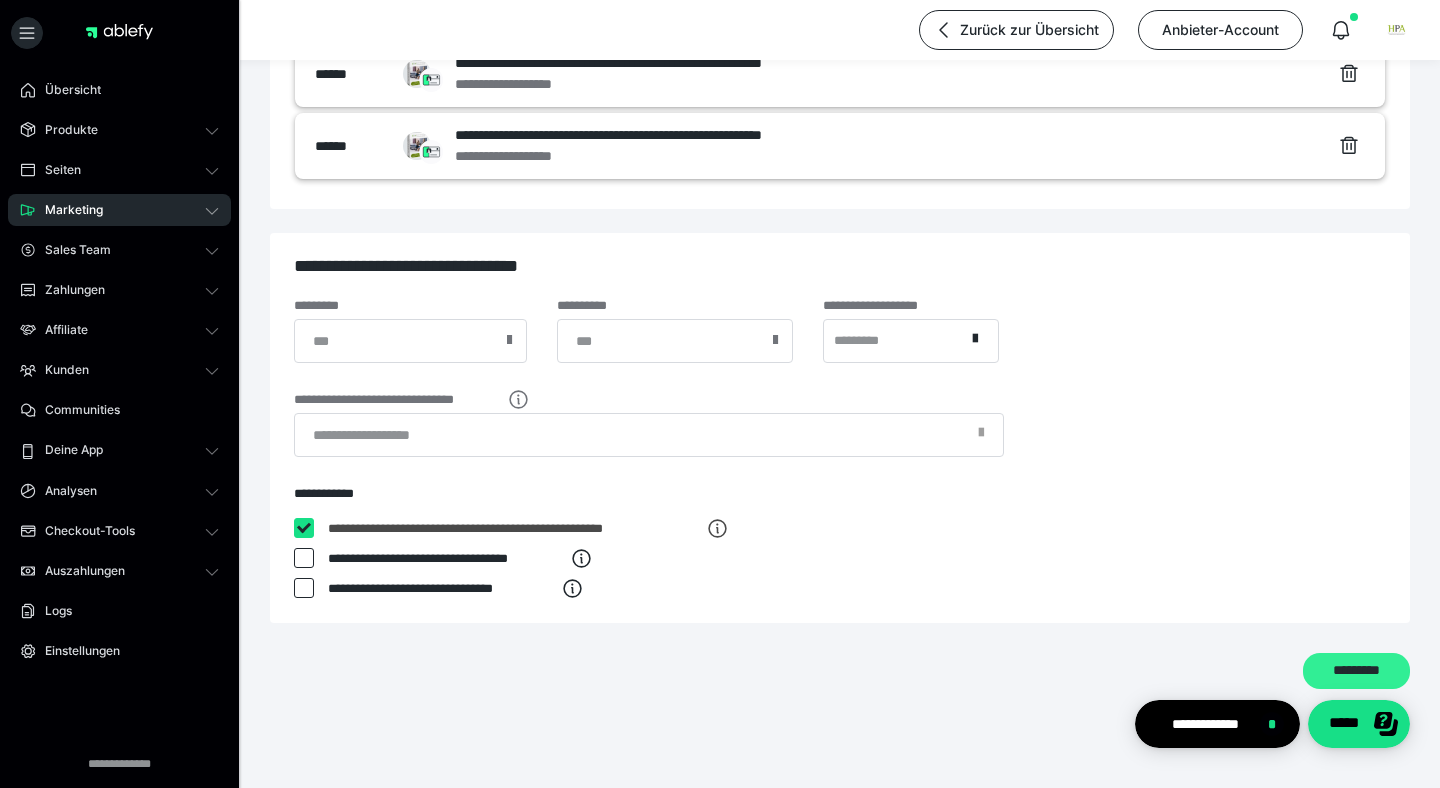 click on "*********" at bounding box center [1356, 671] 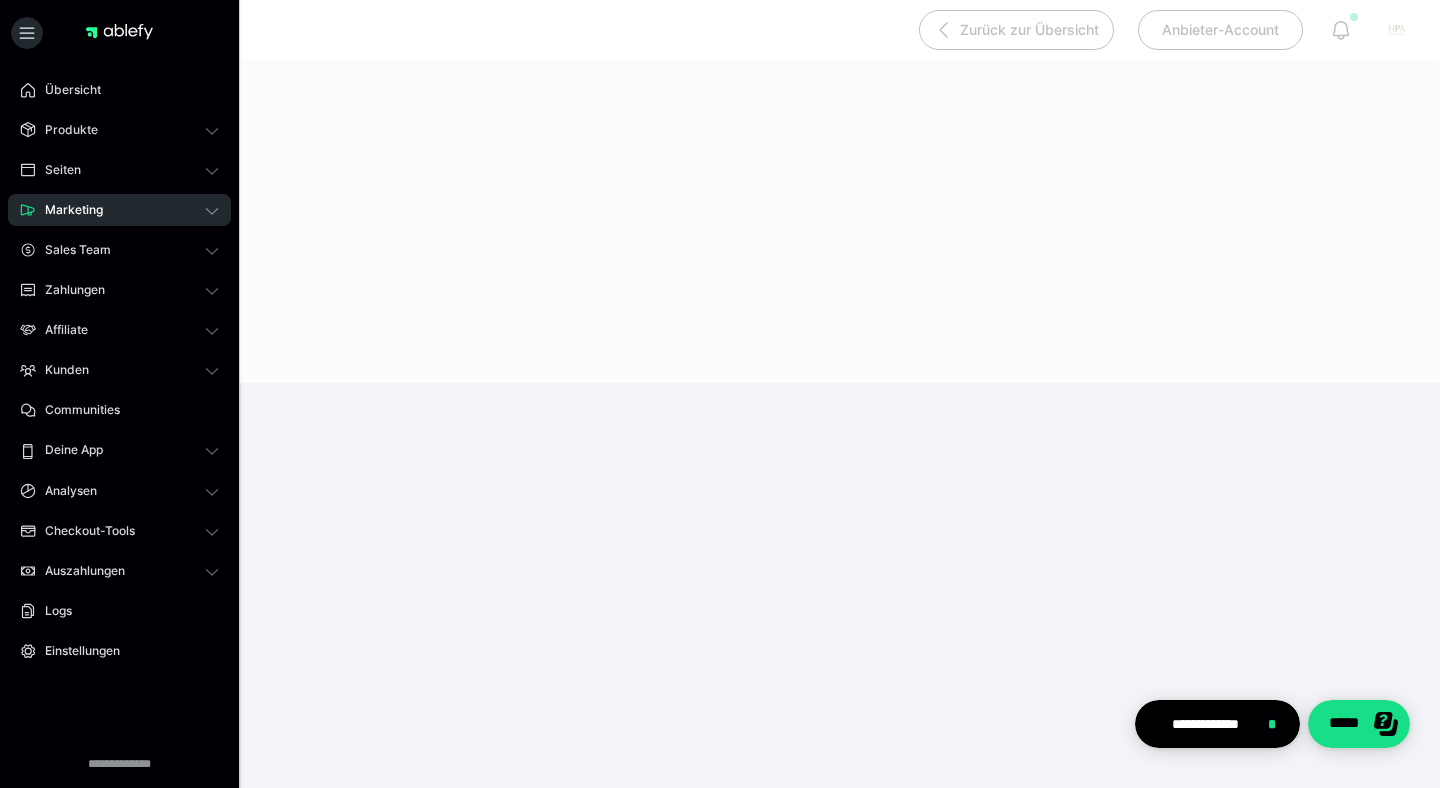 scroll, scrollTop: 190, scrollLeft: 0, axis: vertical 